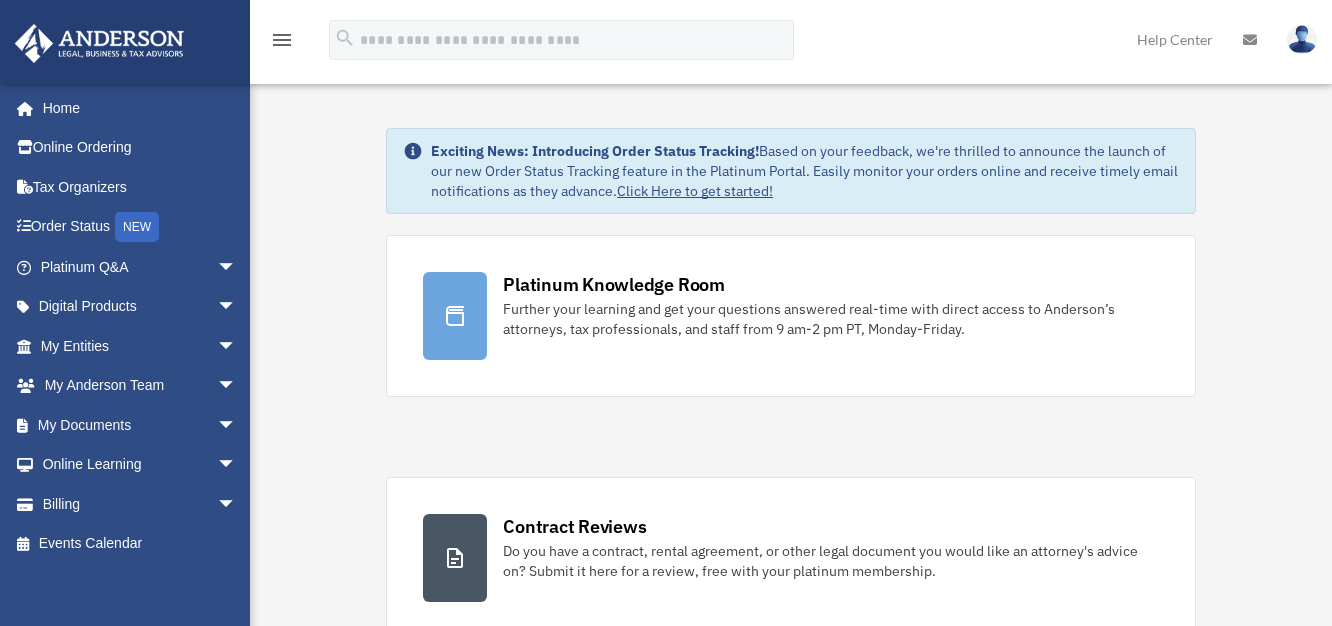 scroll, scrollTop: 0, scrollLeft: 0, axis: both 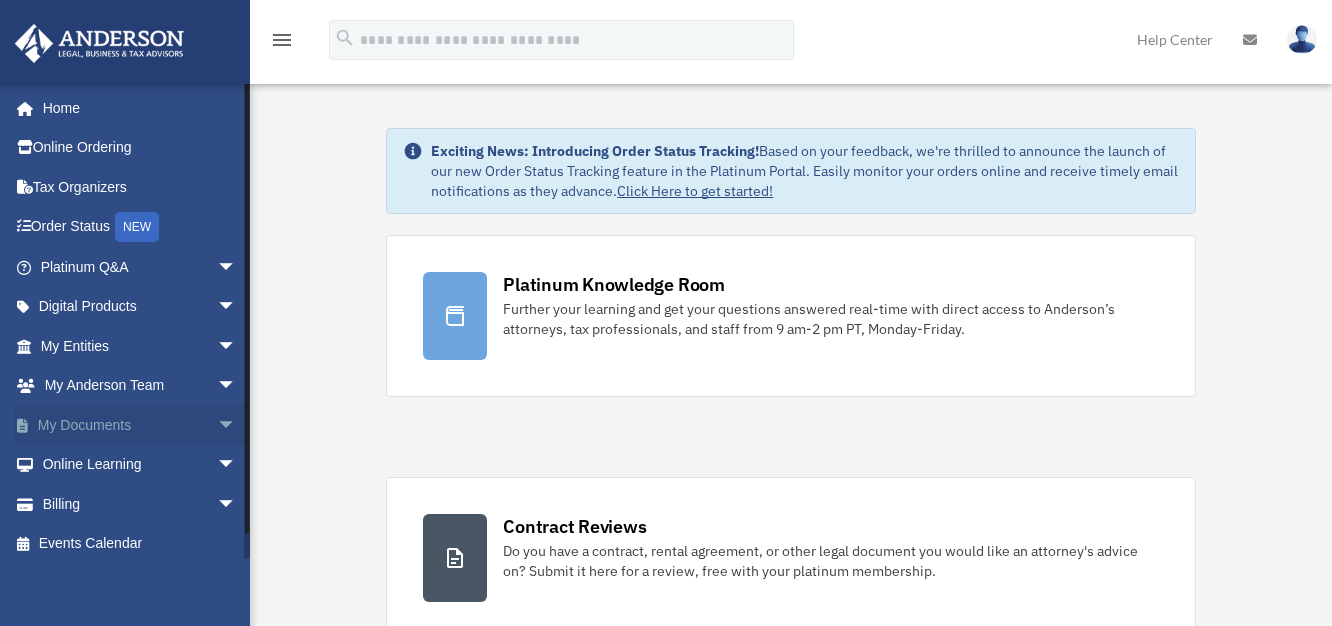 click on "arrow_drop_down" at bounding box center (237, 425) 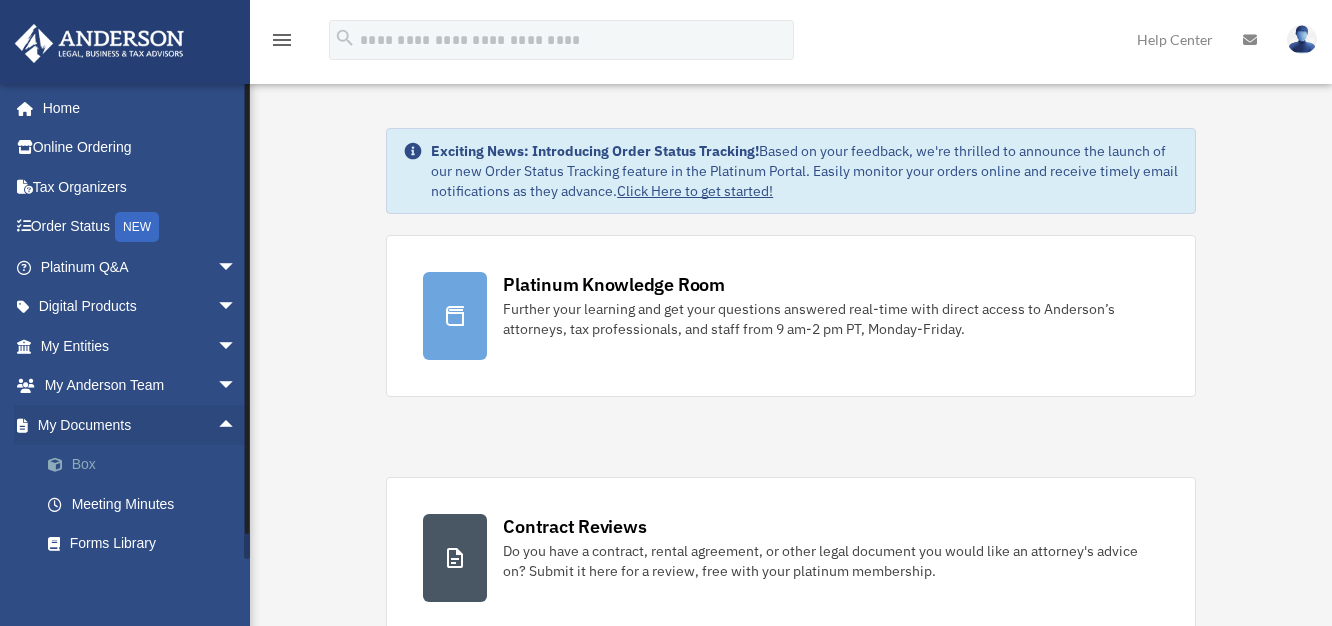 click on "Box" at bounding box center [147, 465] 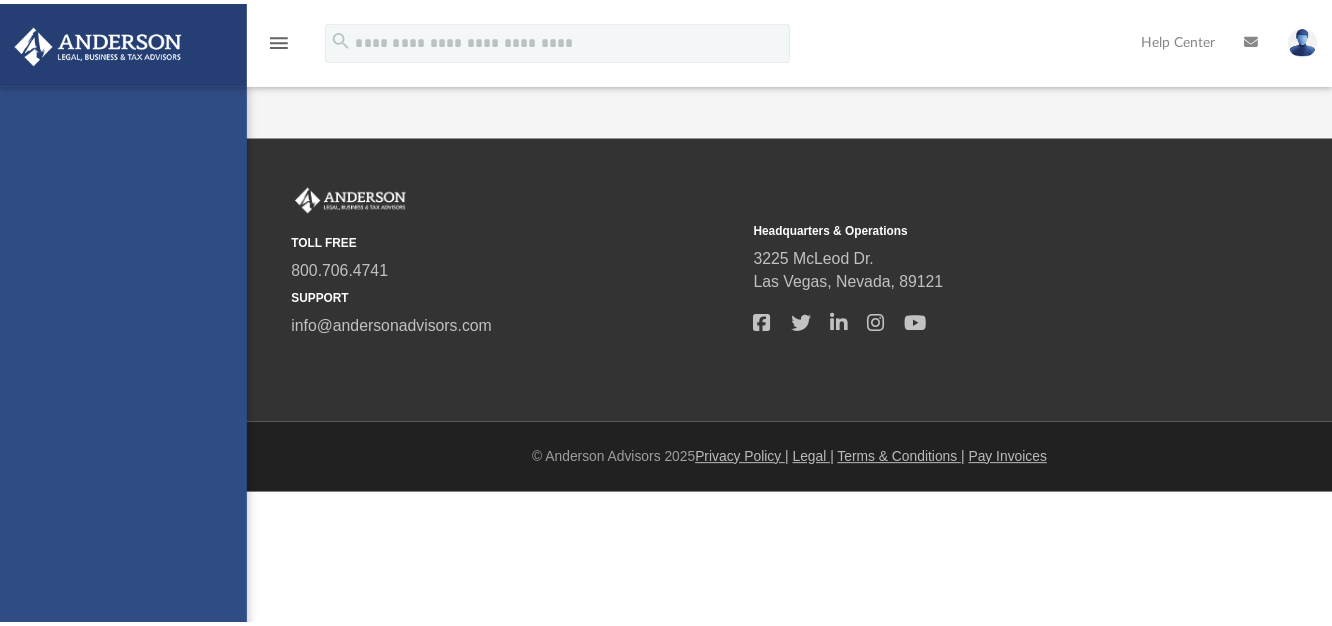 scroll, scrollTop: 0, scrollLeft: 0, axis: both 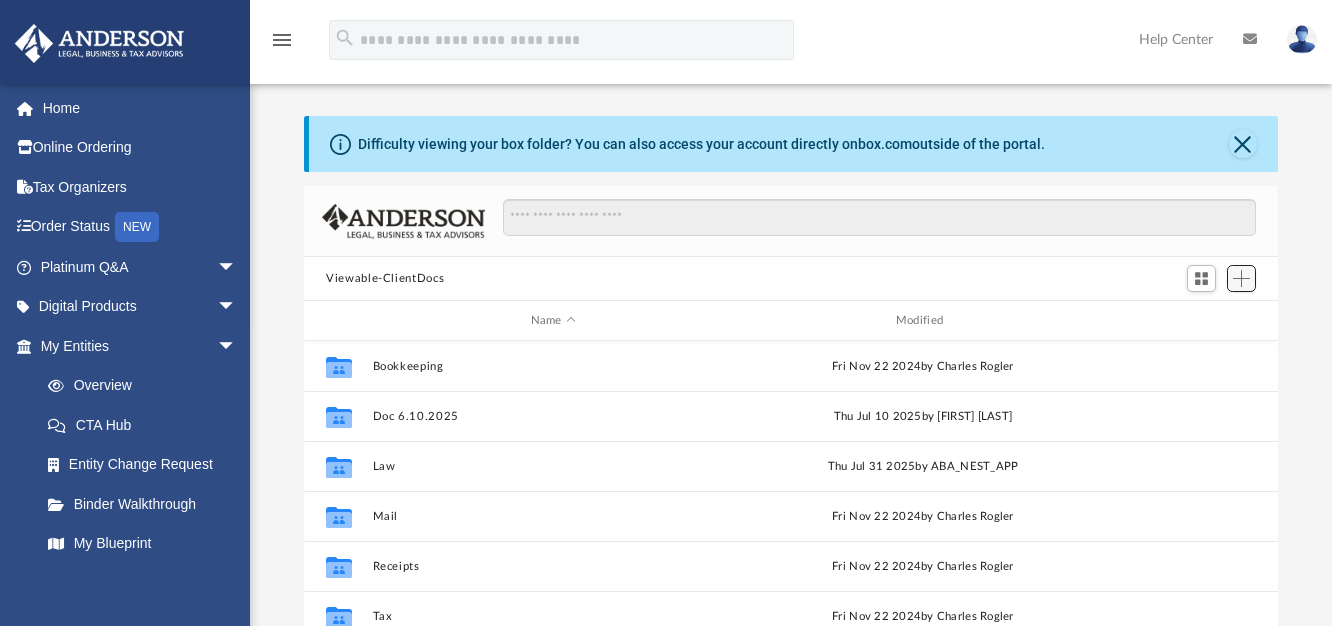 click at bounding box center (1241, 278) 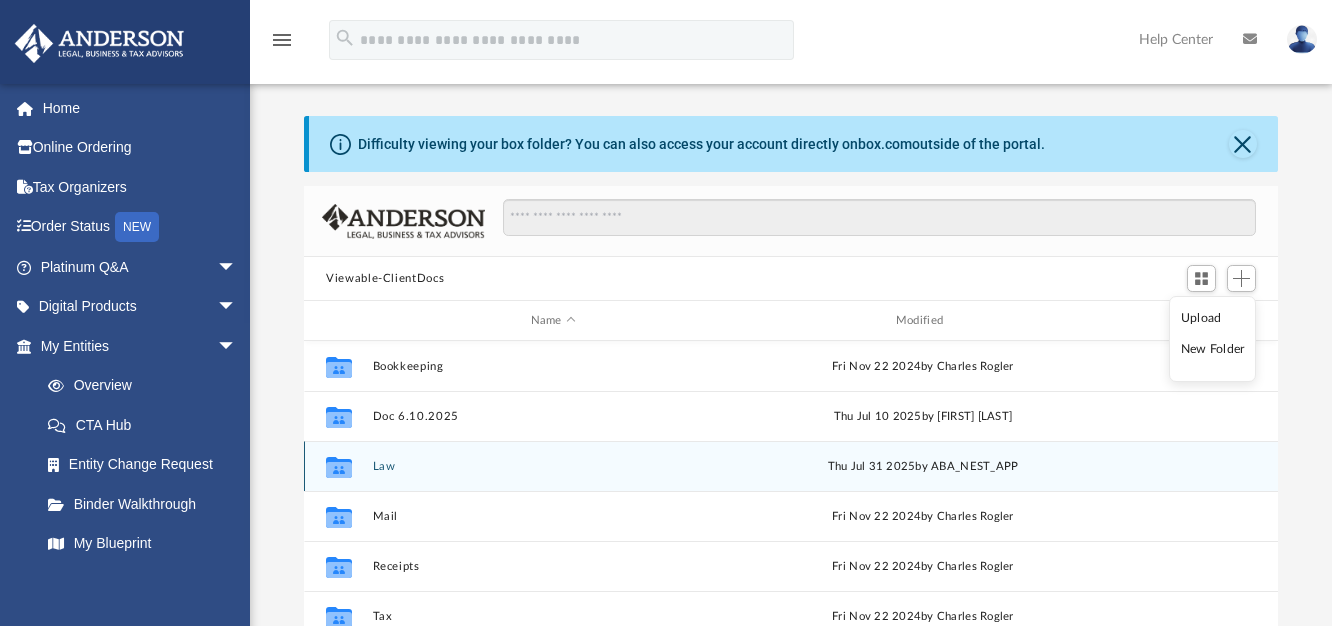 click on "Law" at bounding box center (553, 466) 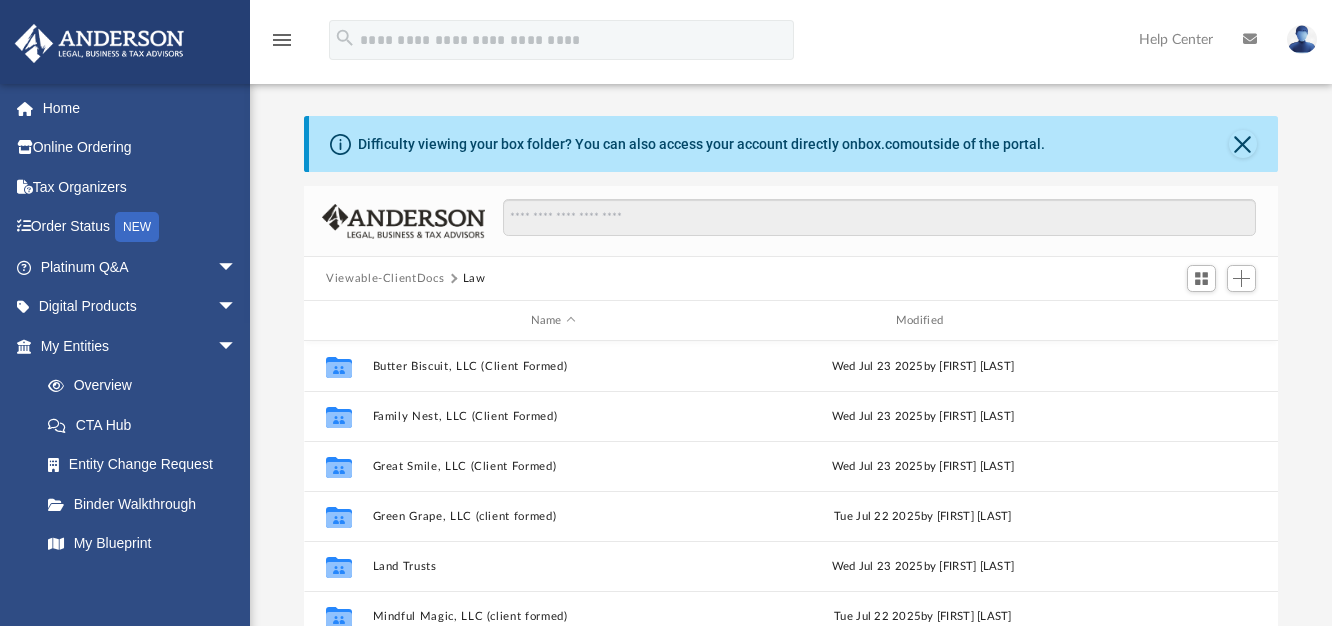 click on "Scroll to top
vertical_align_top" at bounding box center (1276, 520) 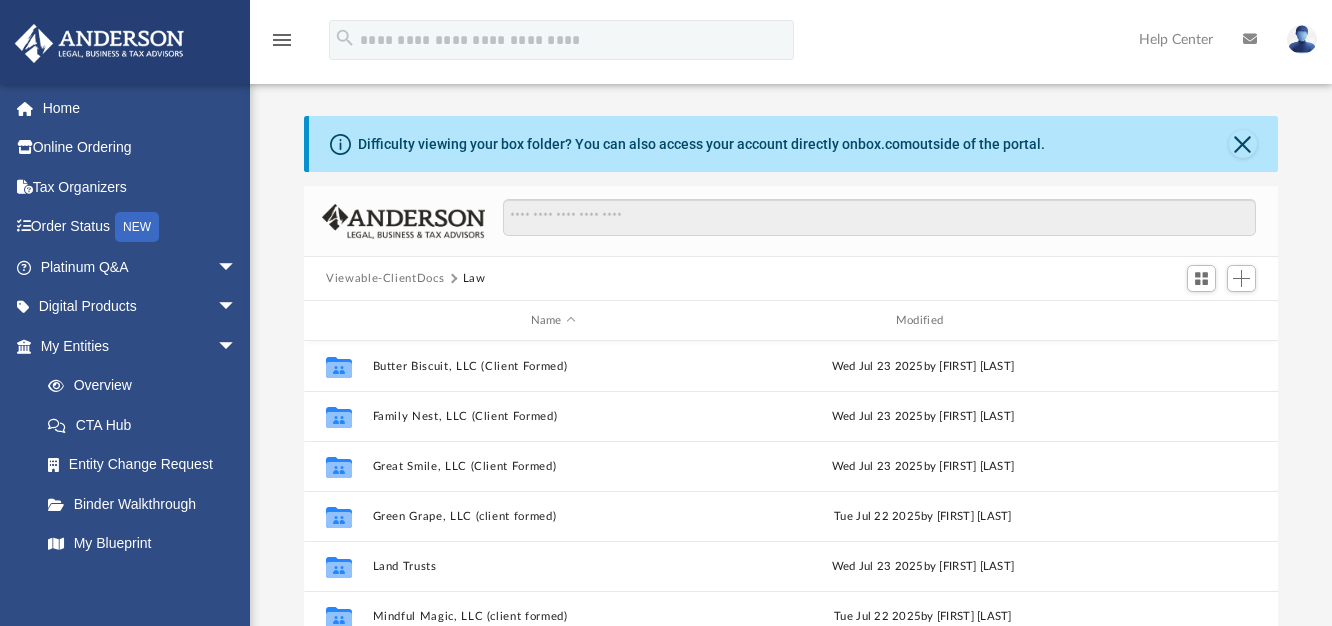 scroll, scrollTop: 540, scrollLeft: 0, axis: vertical 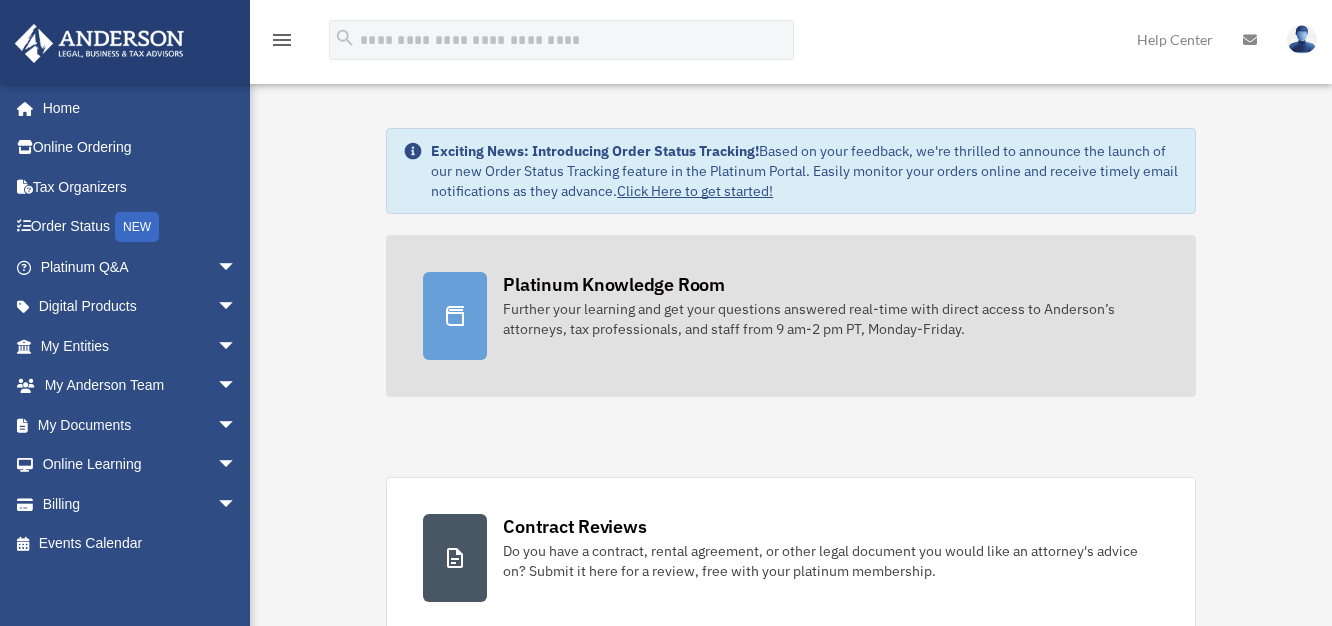 click 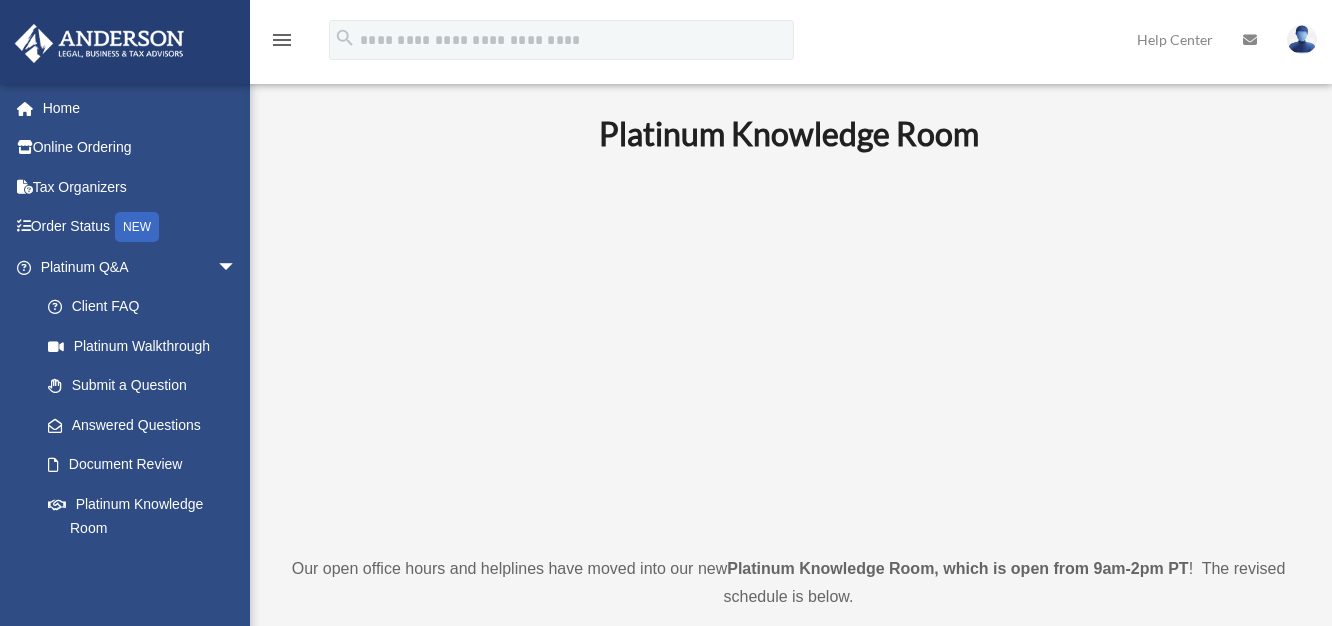 scroll, scrollTop: 0, scrollLeft: 0, axis: both 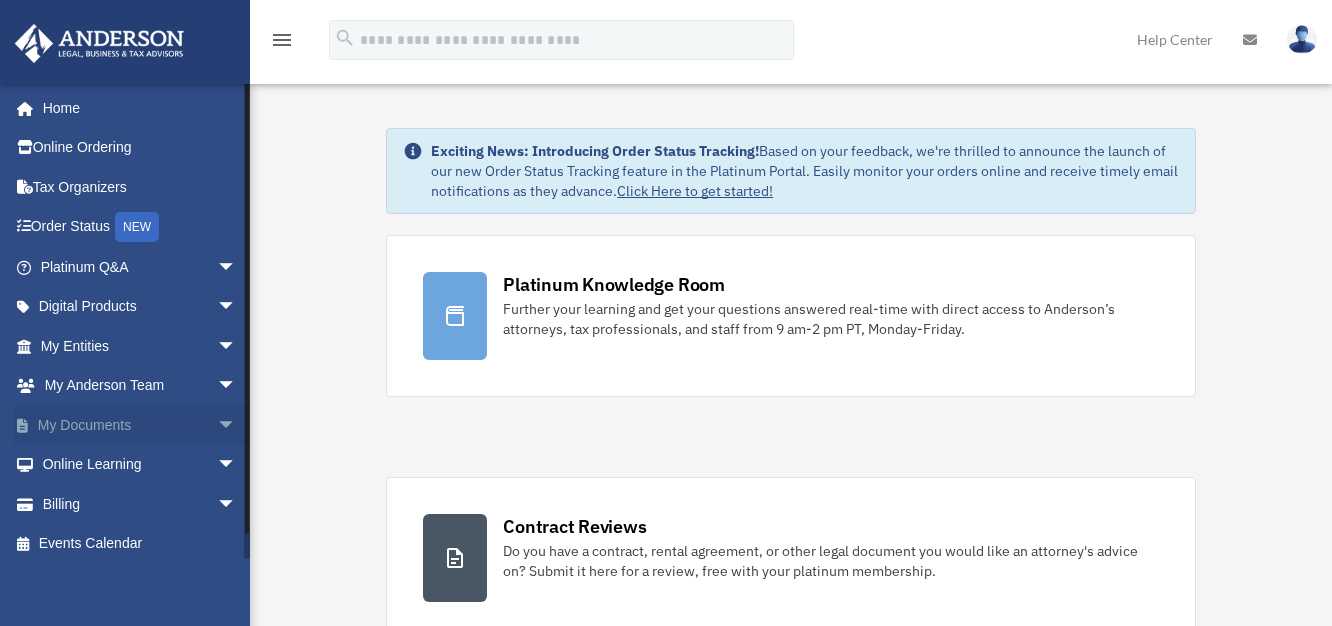 click on "arrow_drop_down" at bounding box center (237, 425) 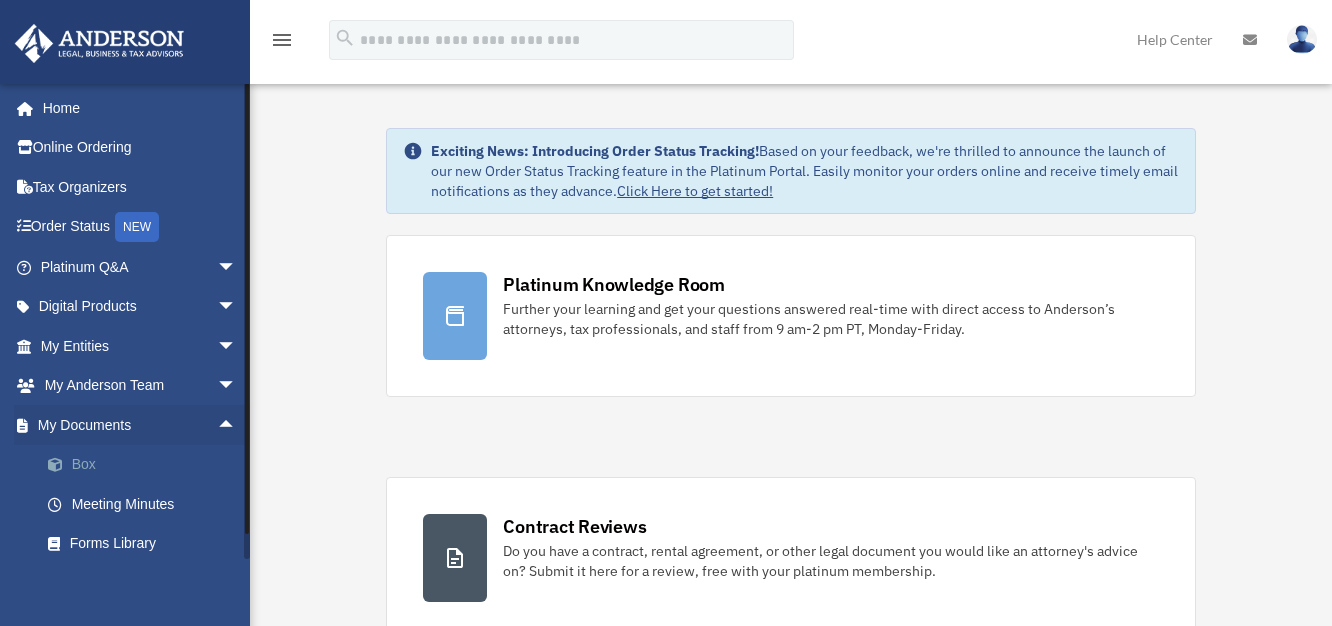 click on "Box" at bounding box center (147, 465) 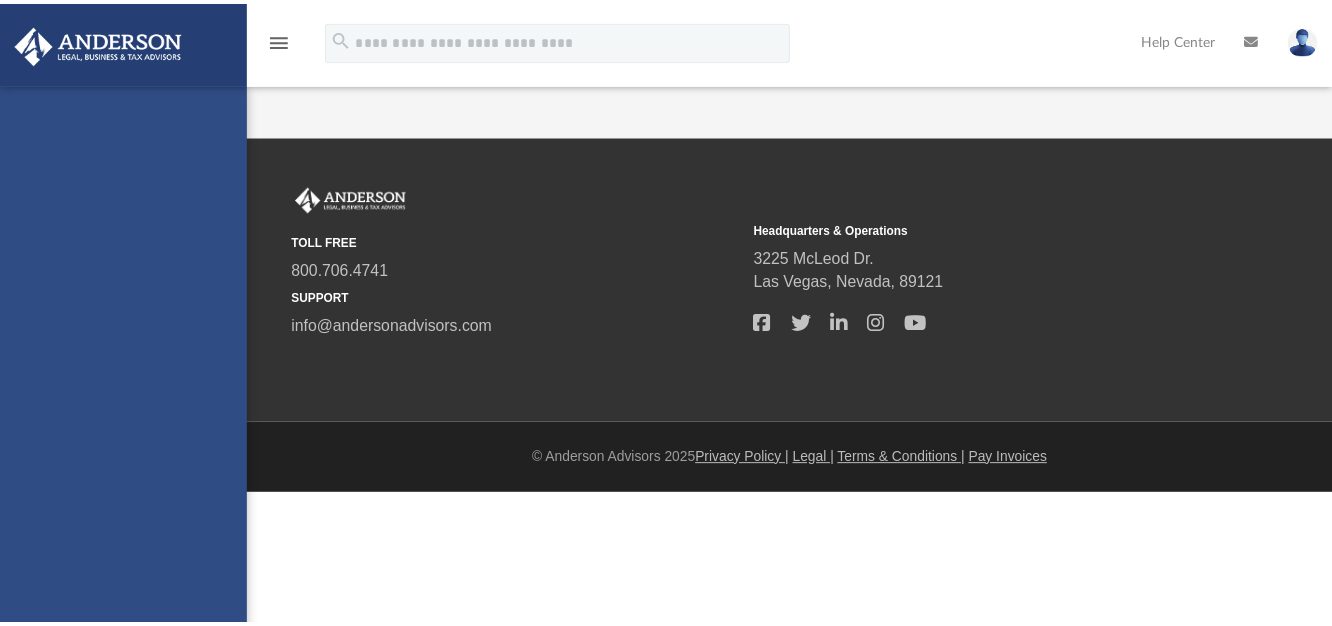 scroll, scrollTop: 0, scrollLeft: 0, axis: both 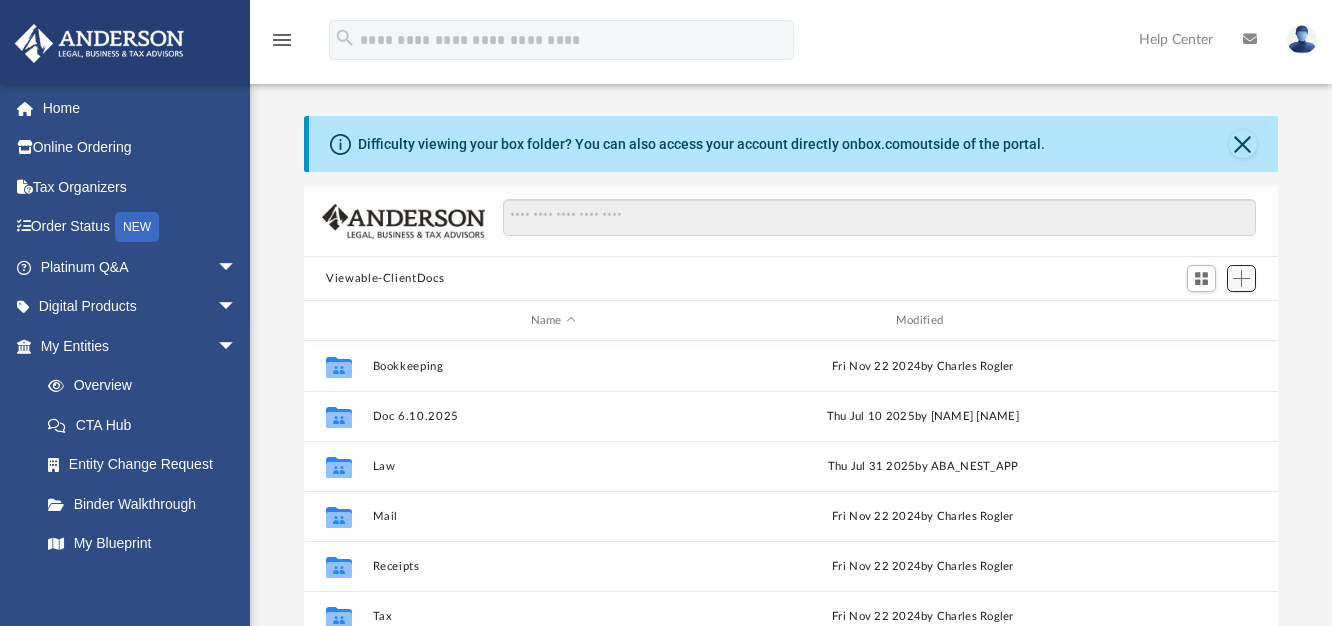 click at bounding box center (1241, 278) 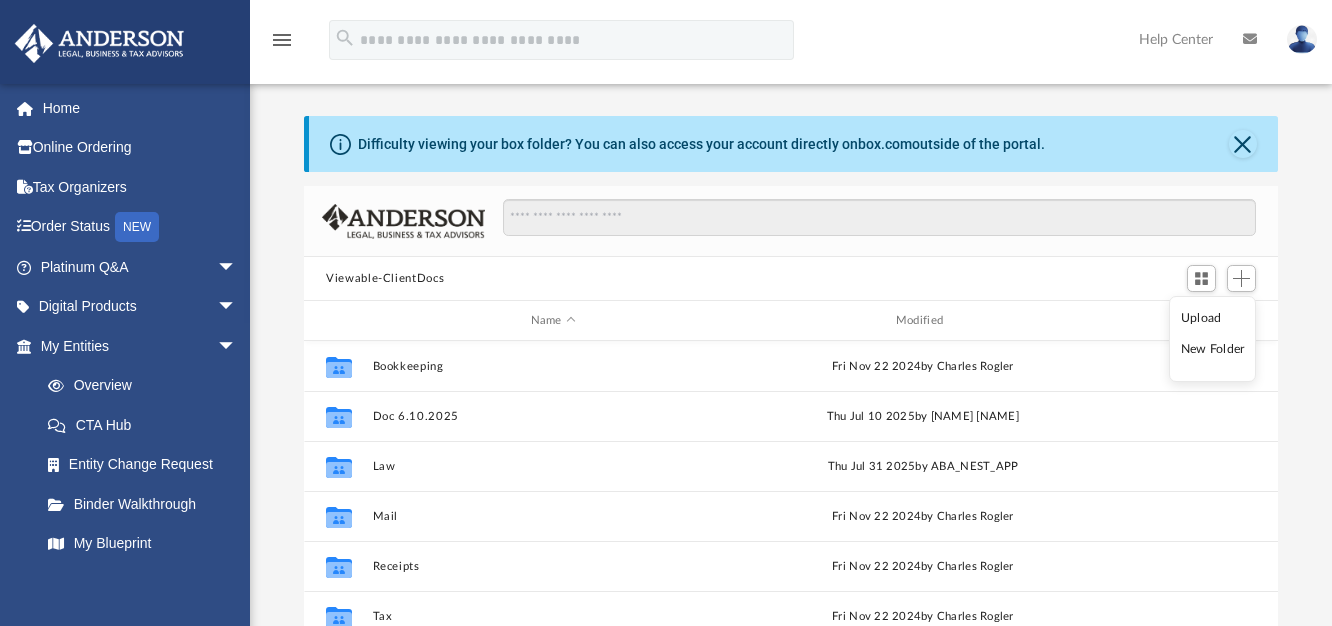 click on "New Folder" at bounding box center (1213, 349) 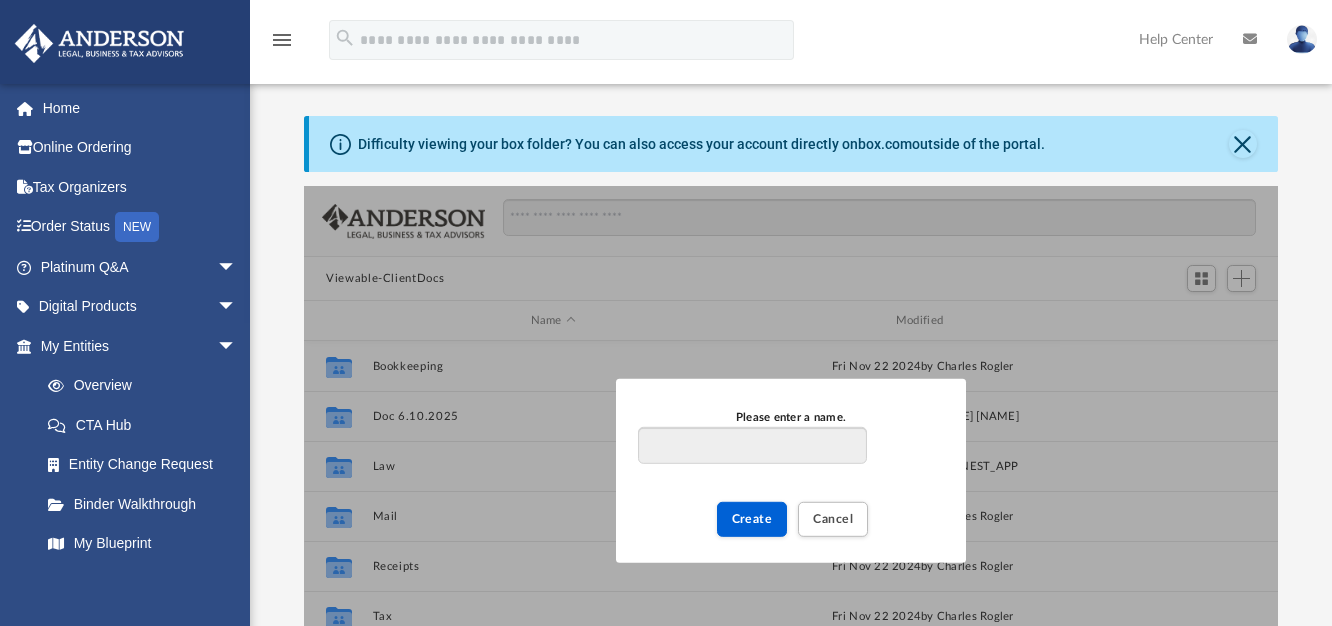 click on "Please enter a name." at bounding box center [752, 445] 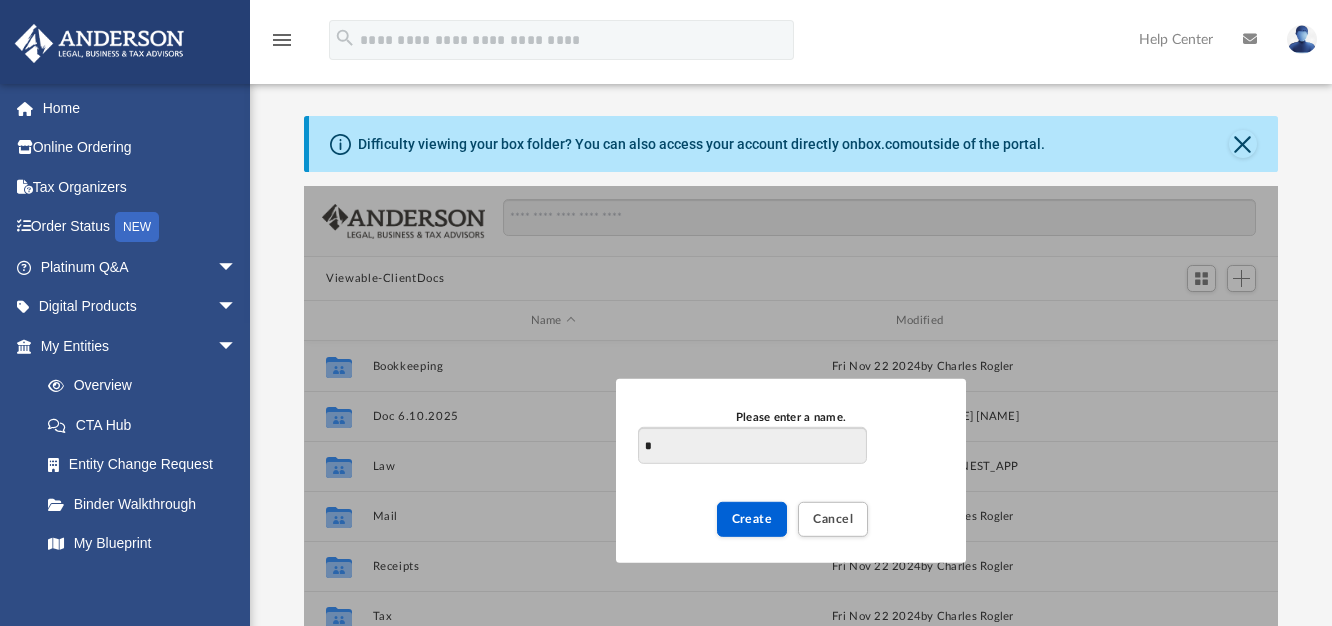 click on "*" at bounding box center (752, 445) 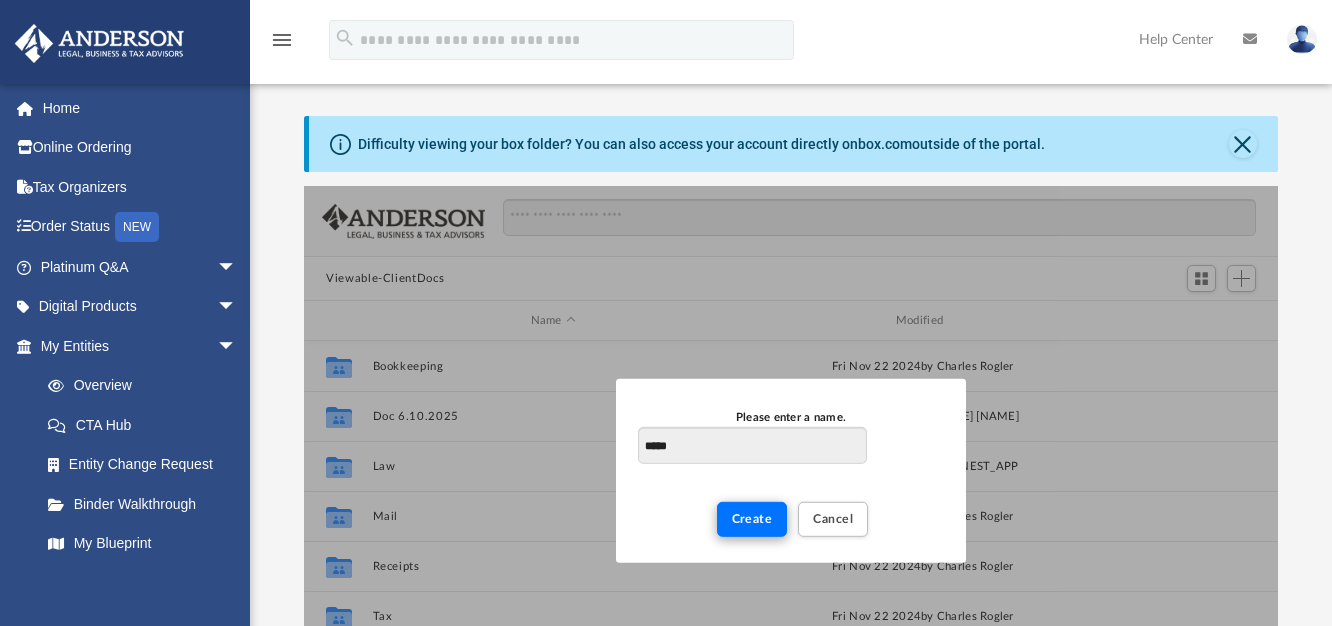 type on "*****" 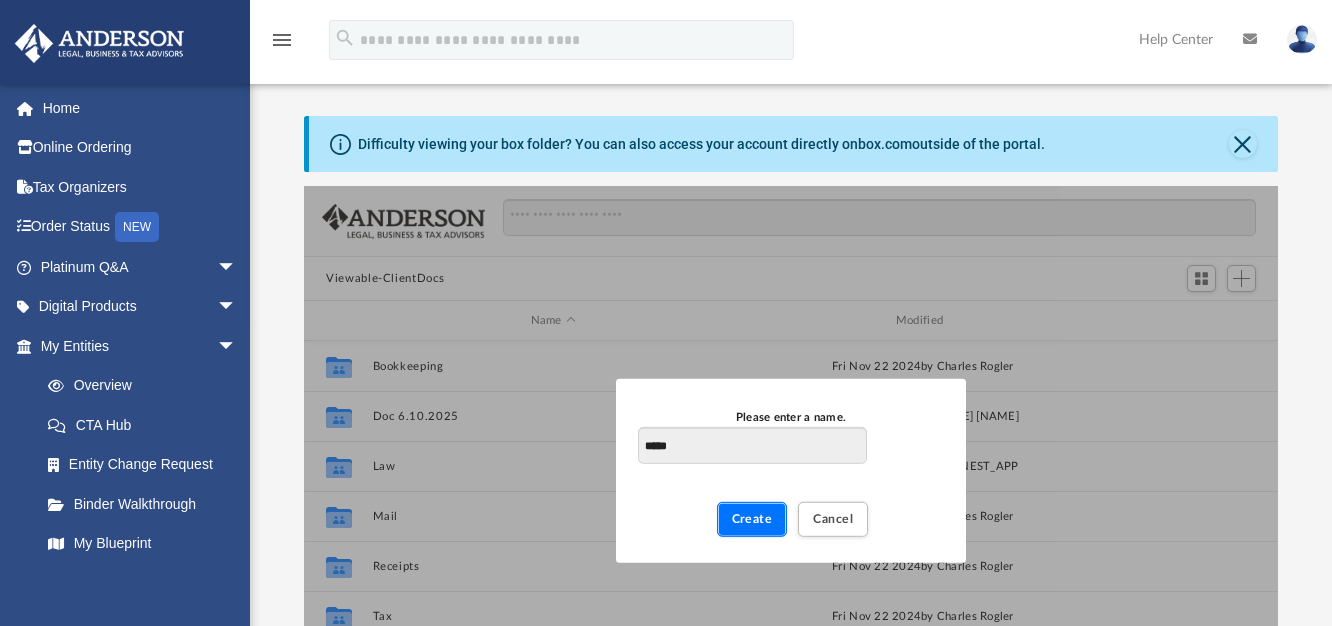 click on "Create" at bounding box center [752, 518] 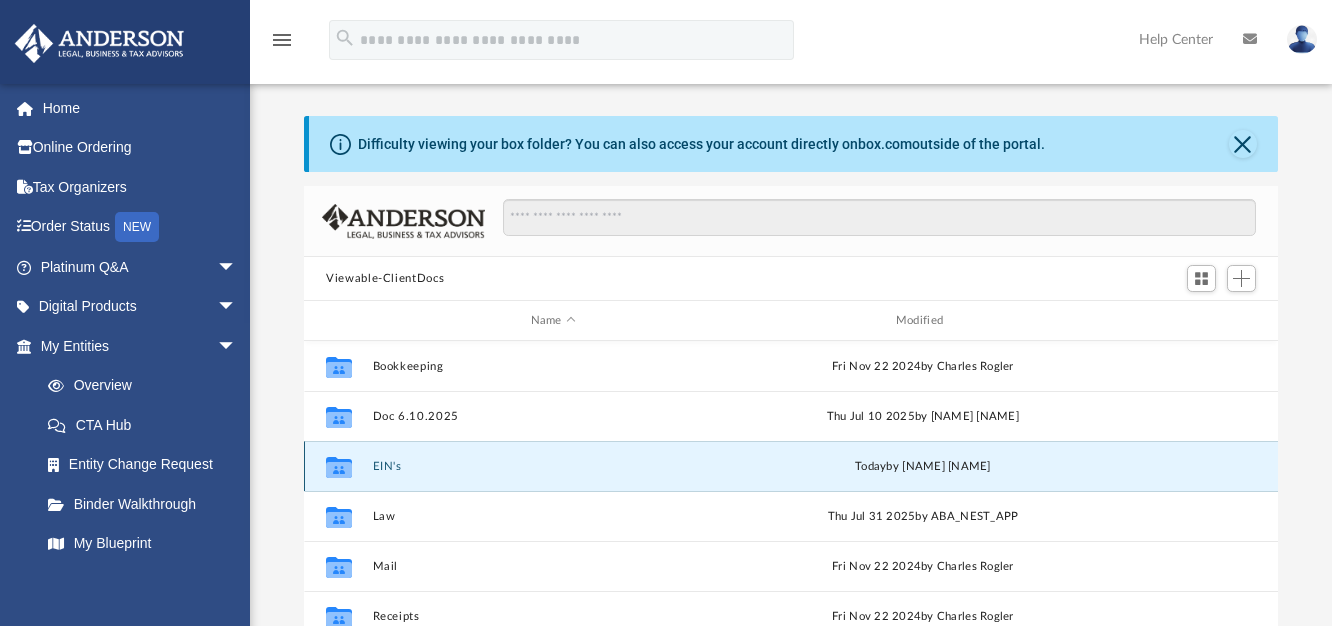 click on "EIN's" at bounding box center (553, 466) 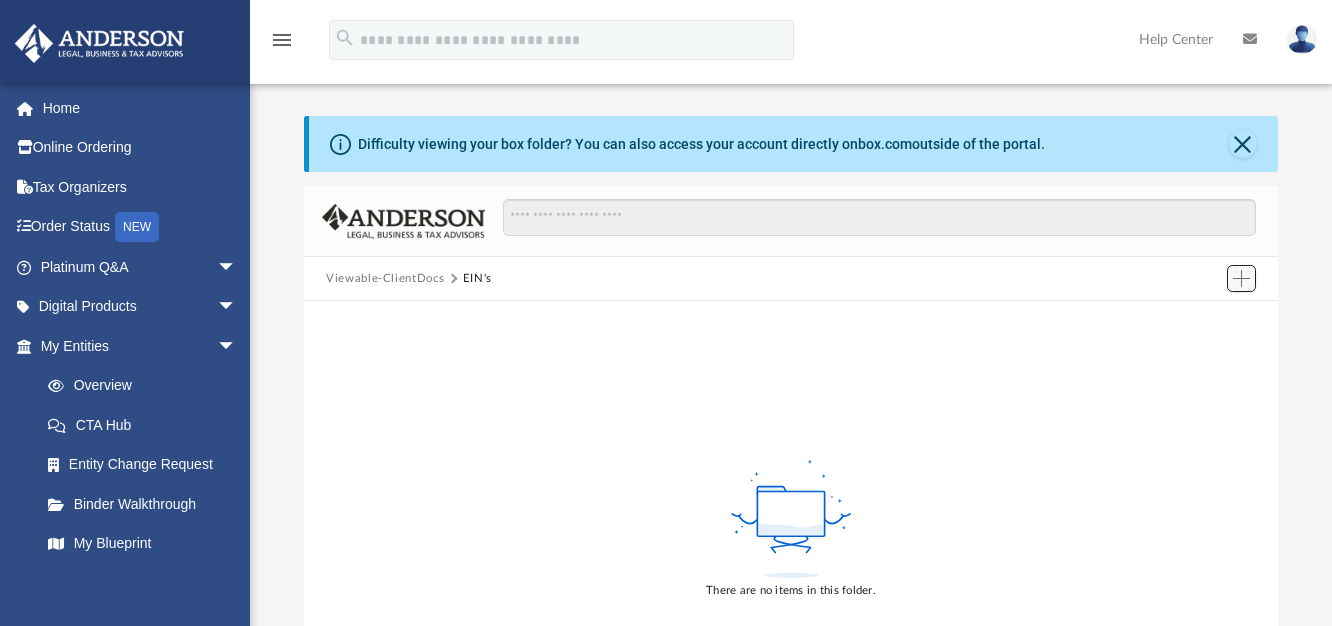 click at bounding box center (1241, 278) 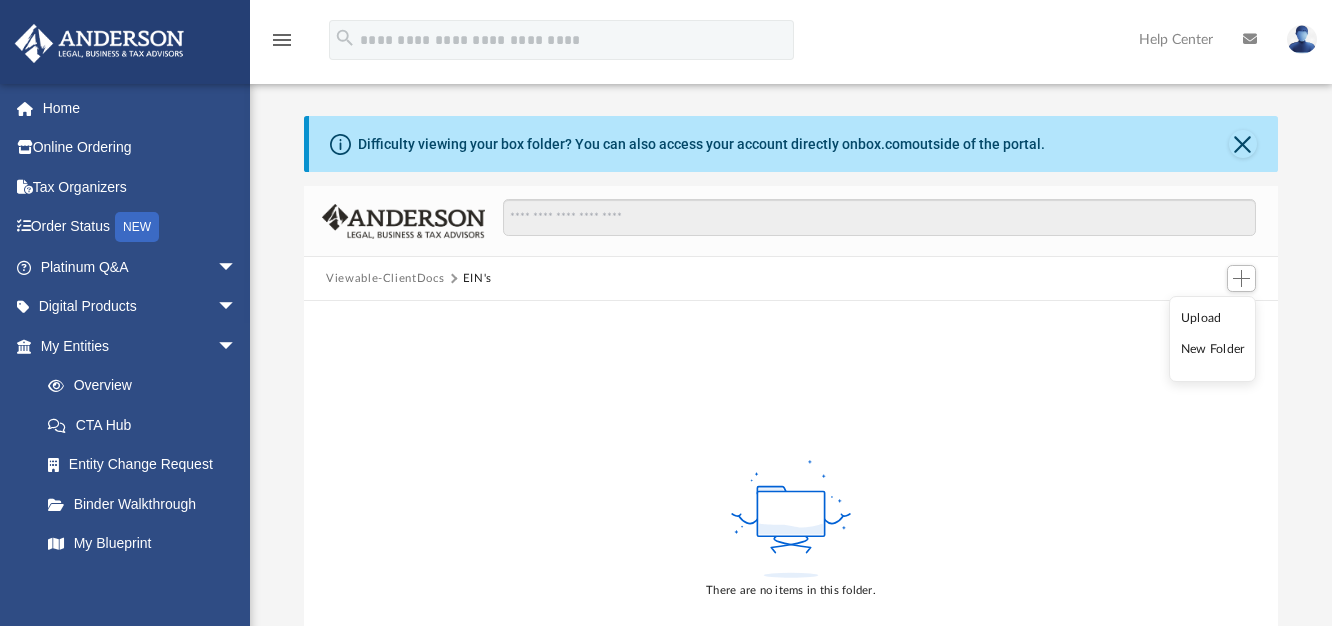 click on "Upload" at bounding box center (1213, 318) 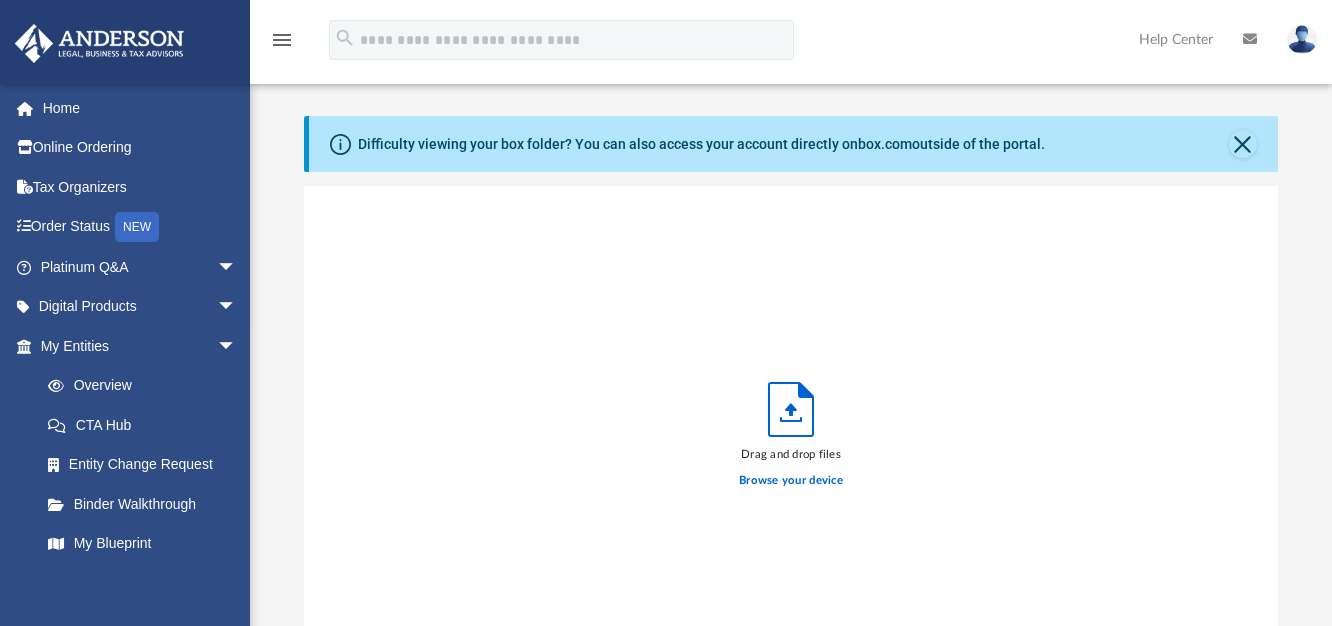 scroll, scrollTop: 18, scrollLeft: 18, axis: both 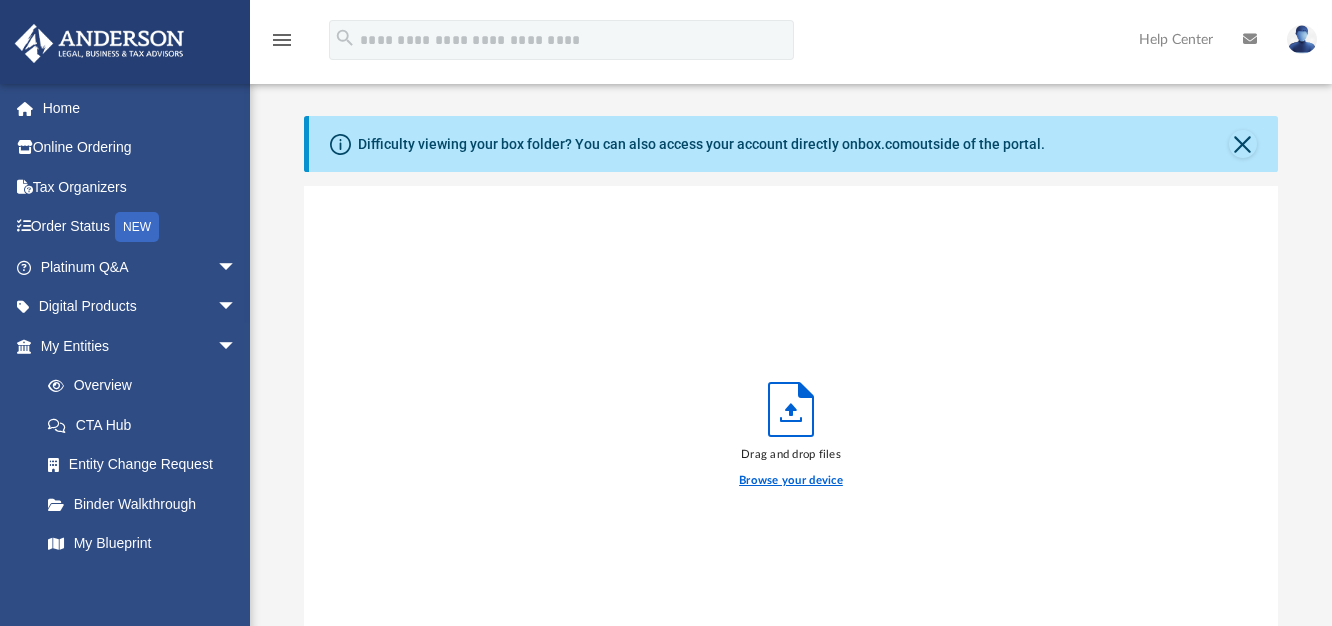 click on "Browse your device" at bounding box center (791, 481) 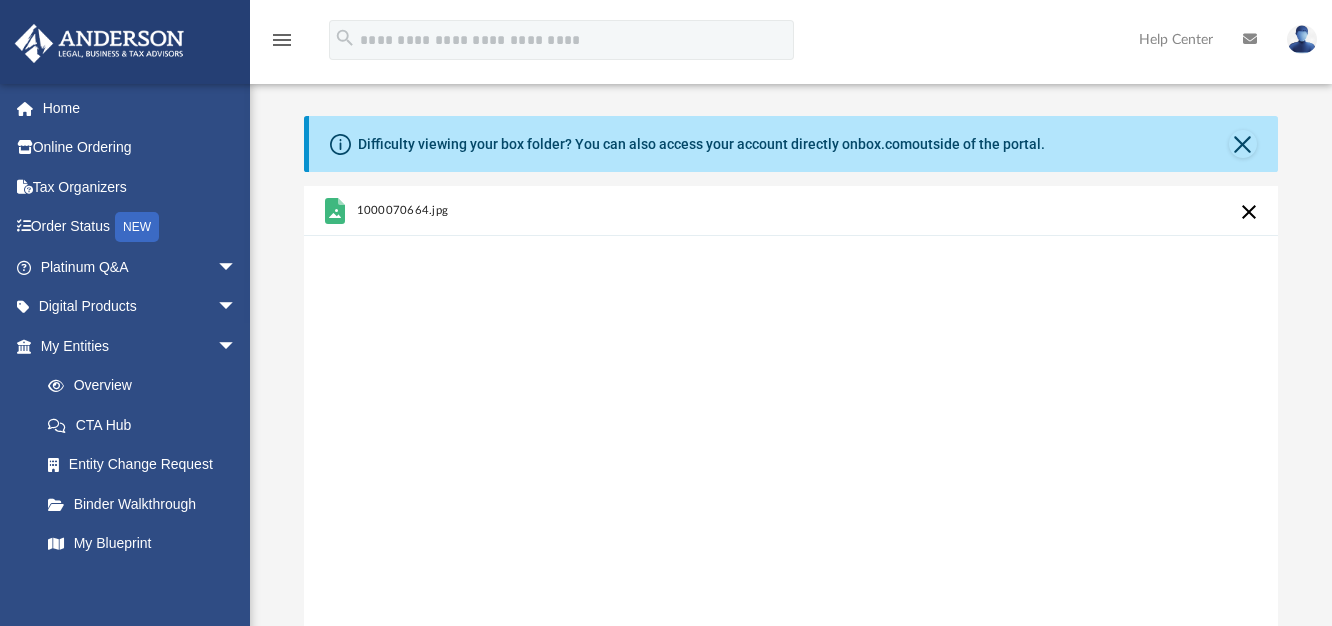 click at bounding box center (1249, 212) 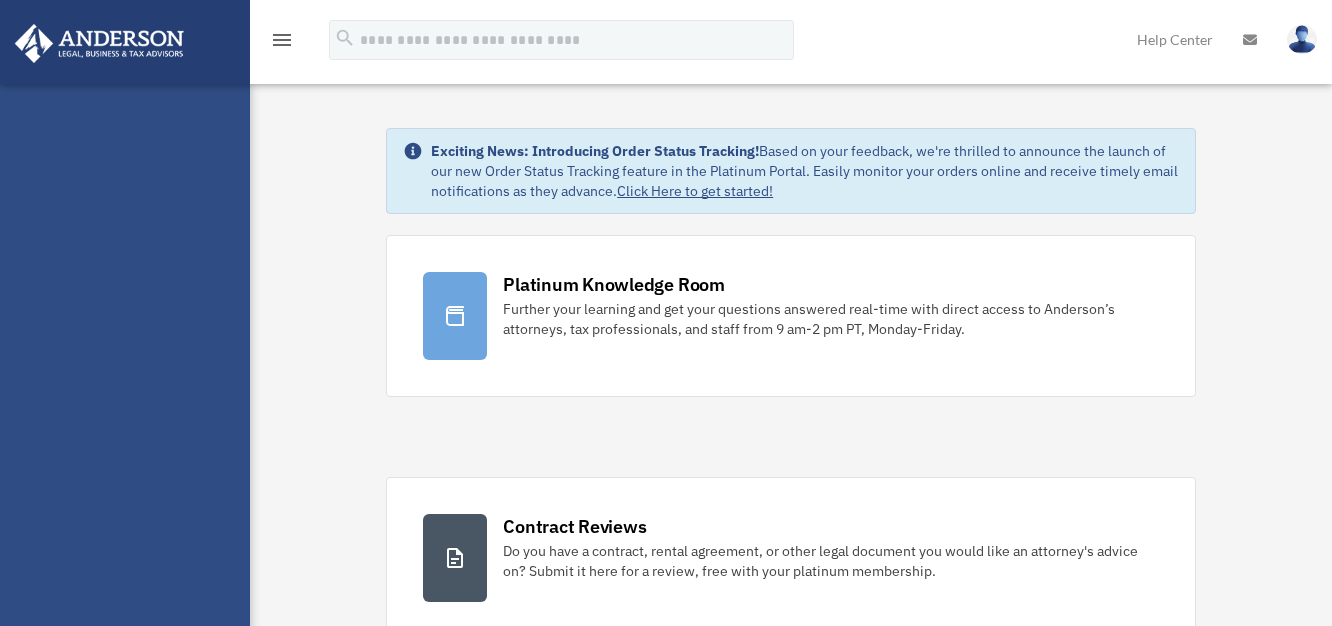 scroll, scrollTop: 0, scrollLeft: 0, axis: both 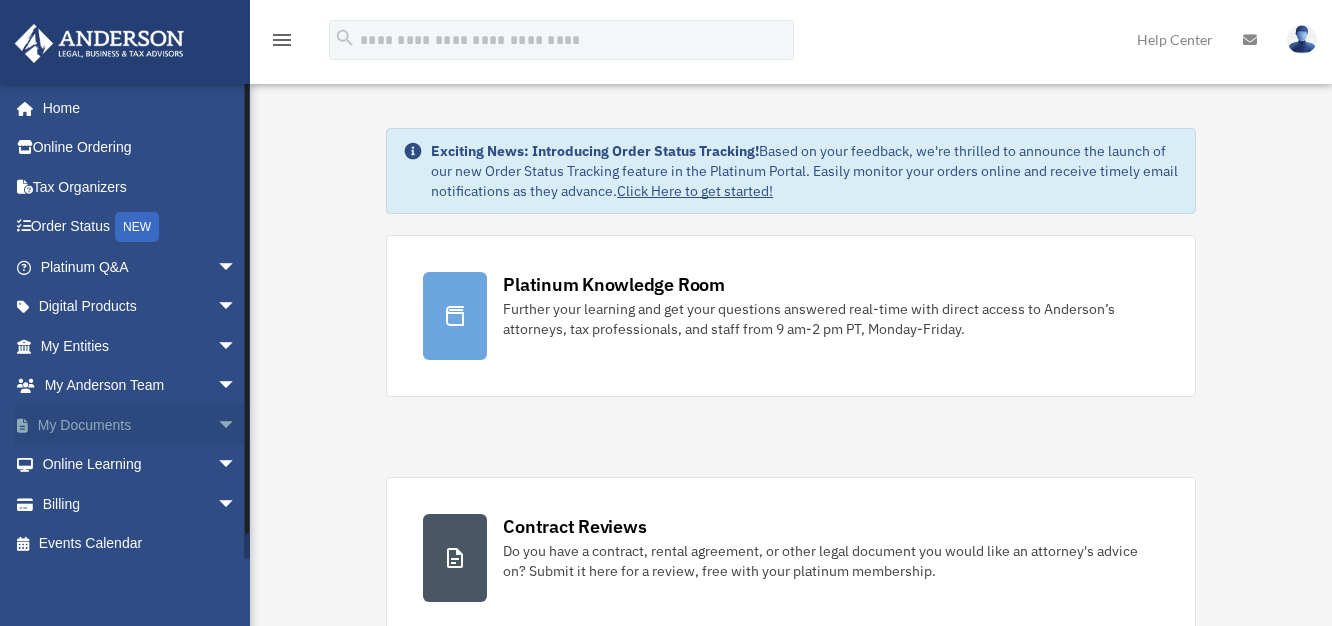 click on "arrow_drop_down" at bounding box center (237, 425) 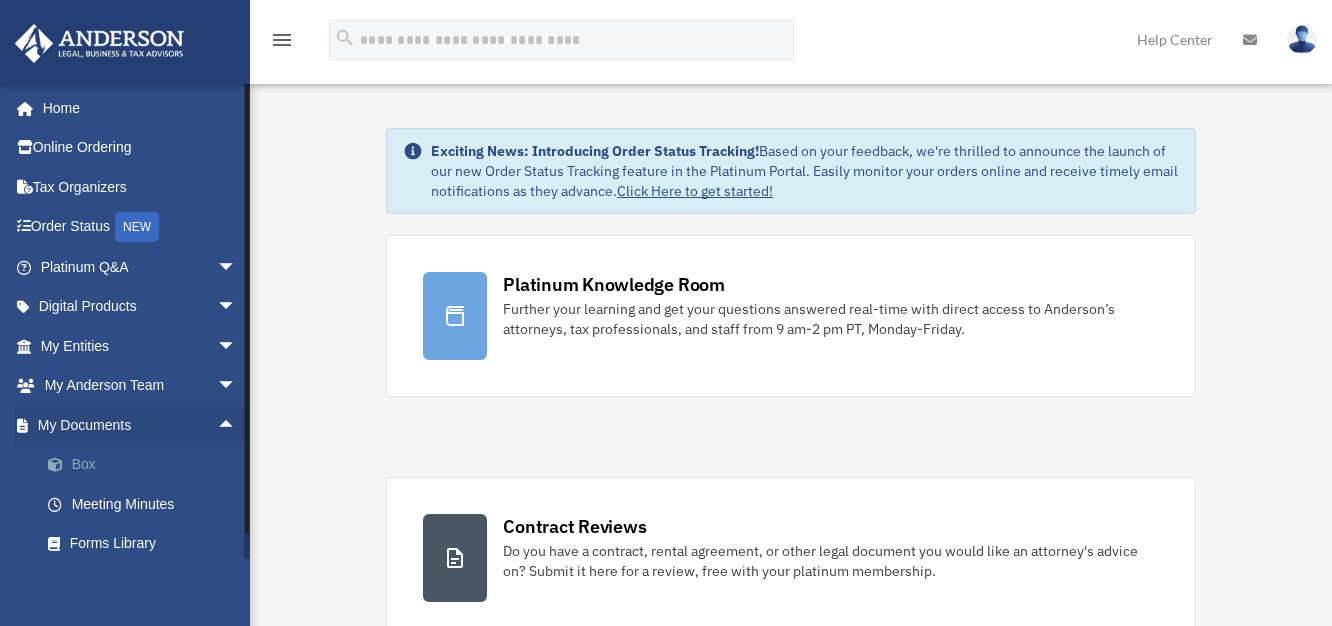 click on "Box" at bounding box center (147, 465) 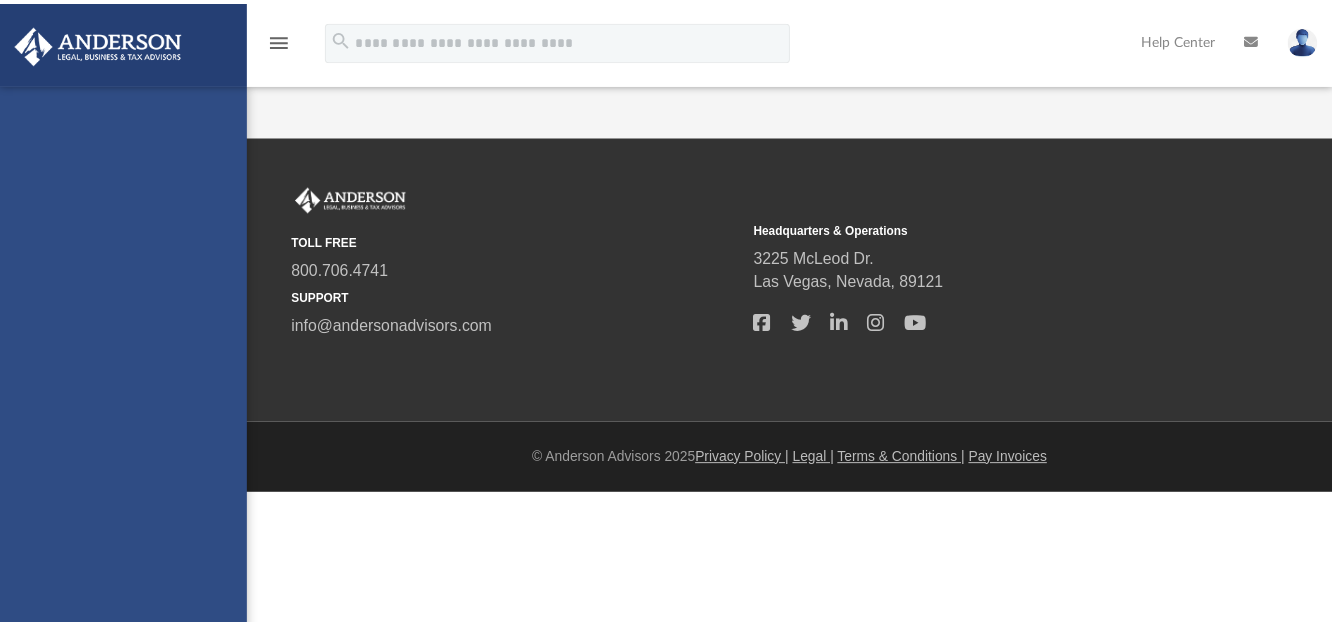 scroll, scrollTop: 0, scrollLeft: 0, axis: both 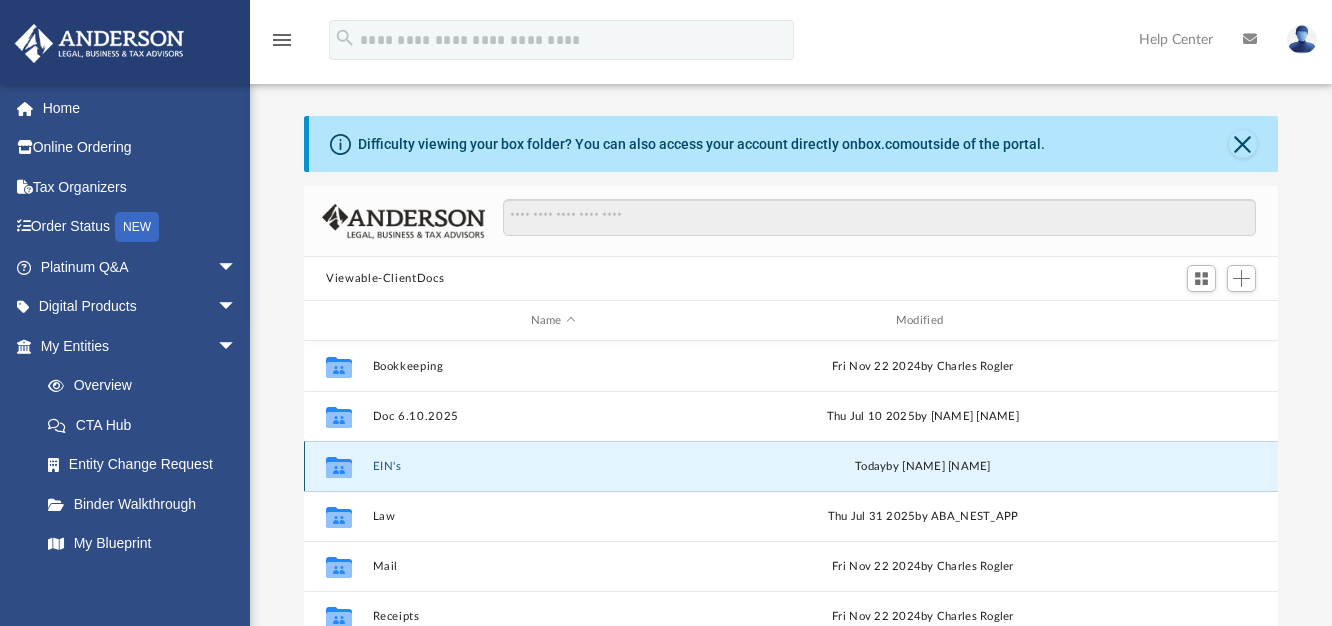 click on "EIN's" at bounding box center [553, 466] 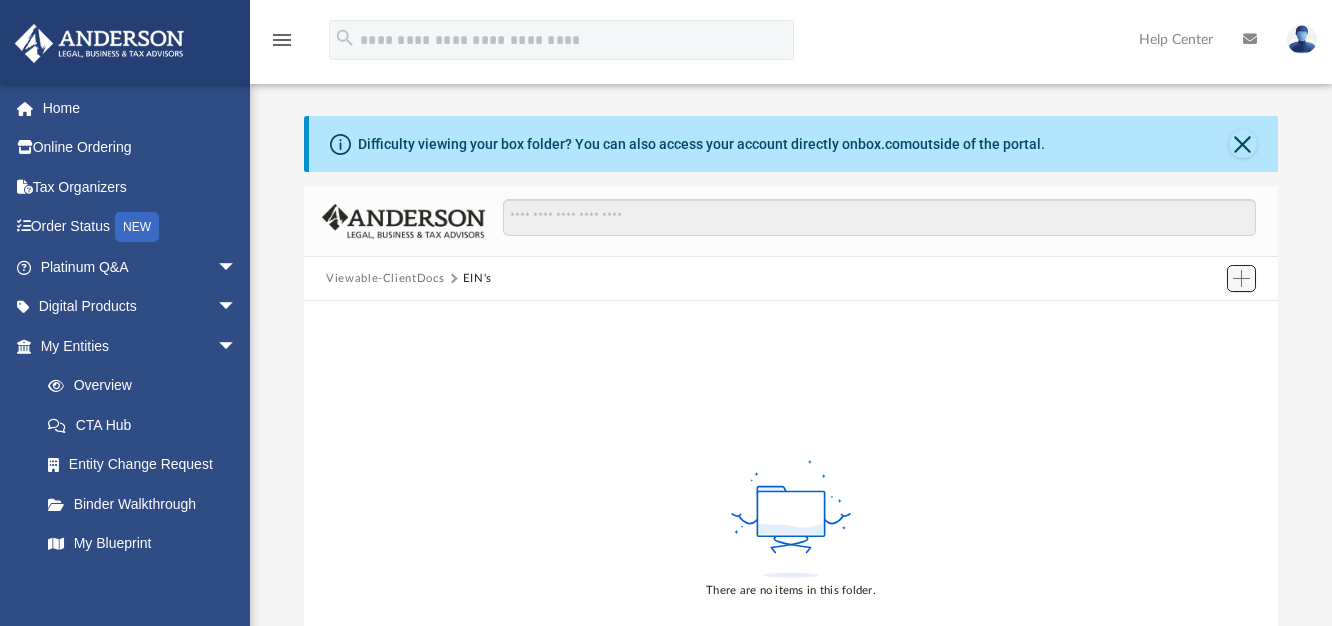 click at bounding box center [1241, 278] 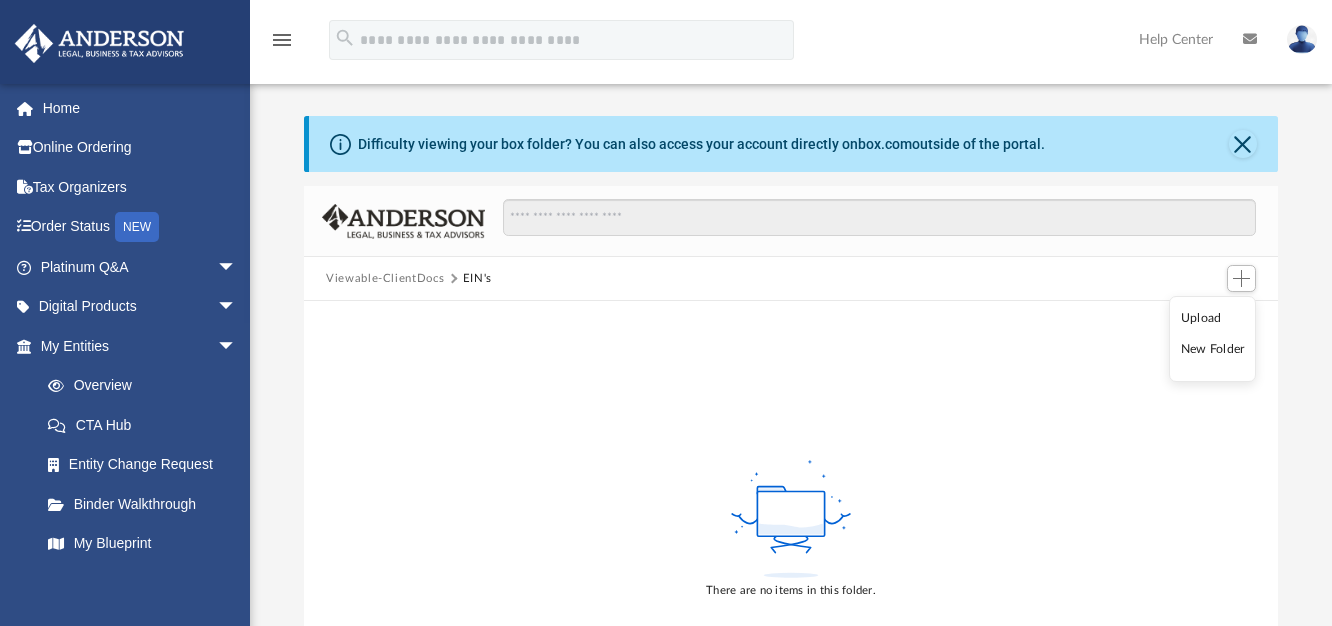 click on "Upload" at bounding box center (1213, 318) 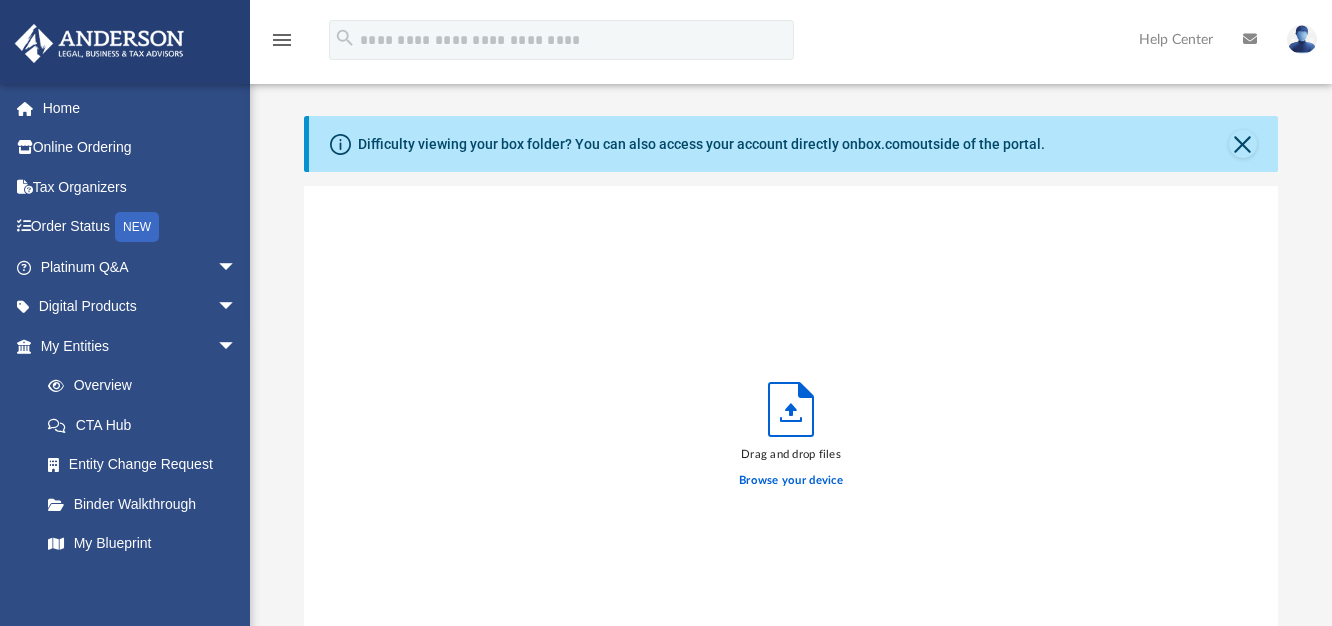 scroll, scrollTop: 18, scrollLeft: 18, axis: both 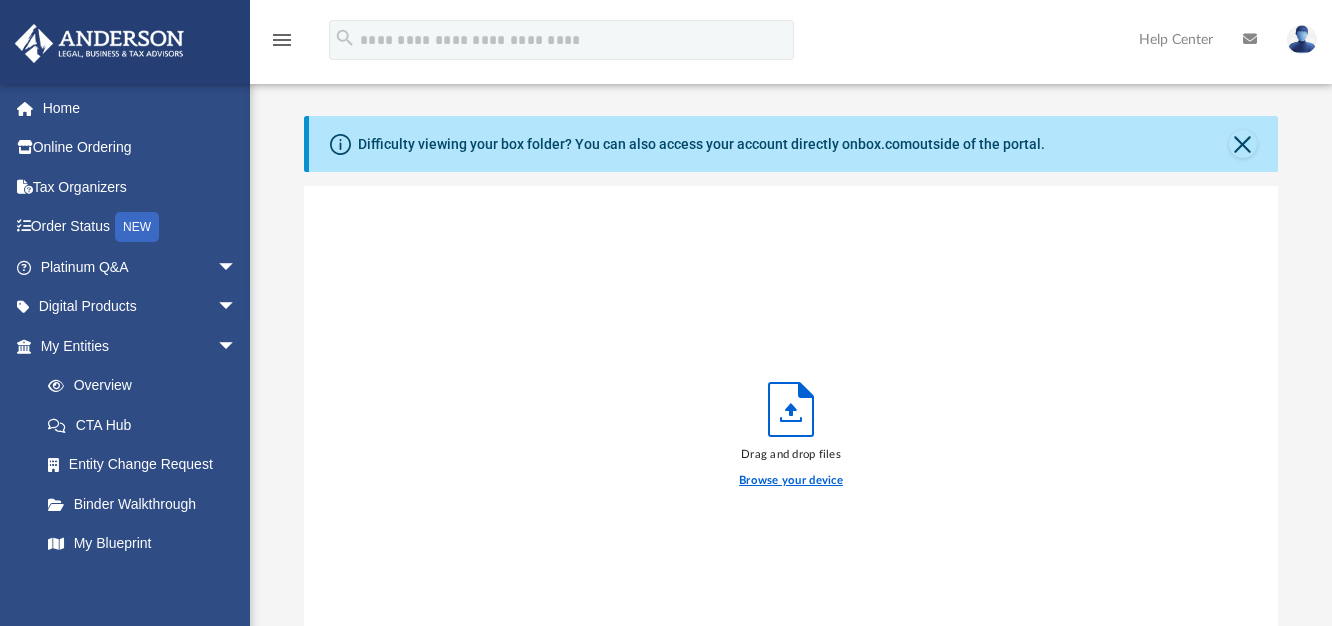 click on "Browse your device" at bounding box center [791, 481] 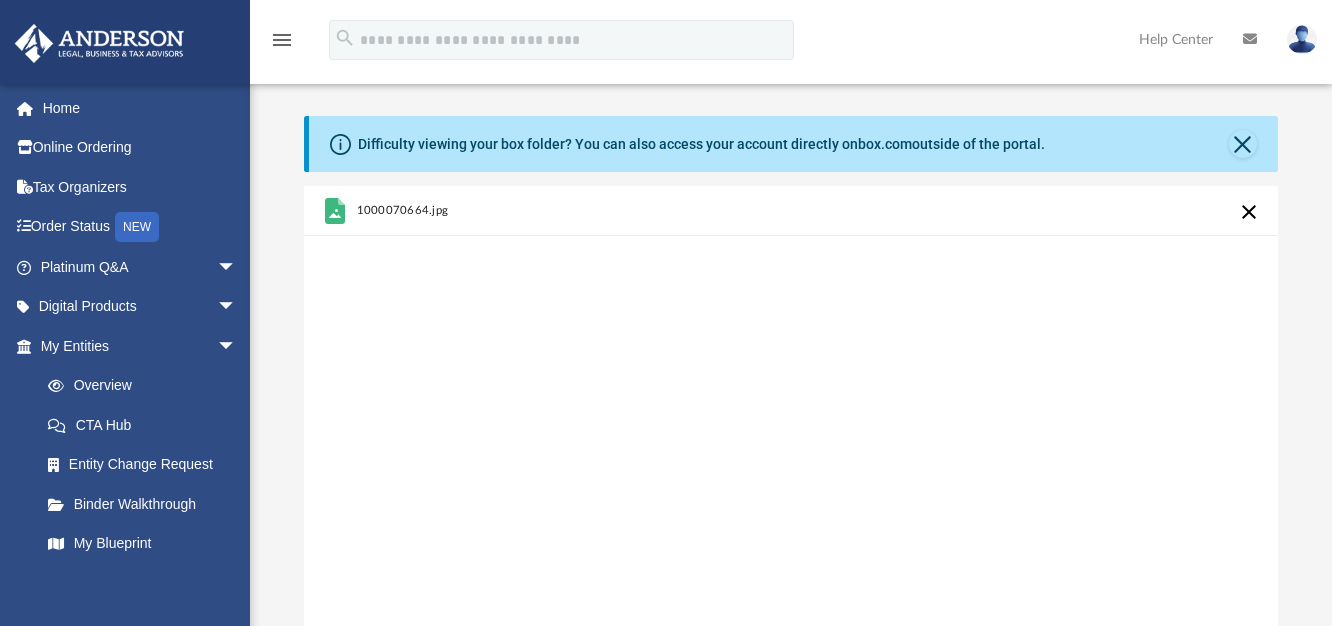 scroll, scrollTop: 540, scrollLeft: 0, axis: vertical 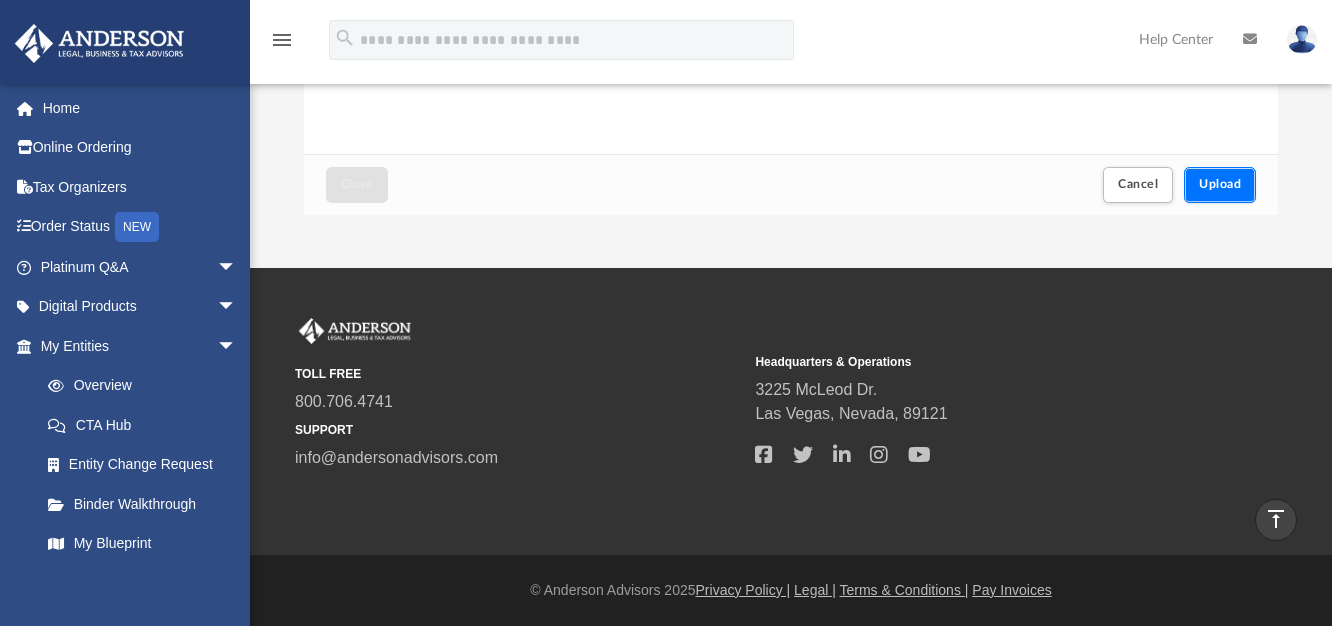 click on "Upload" at bounding box center (1220, 184) 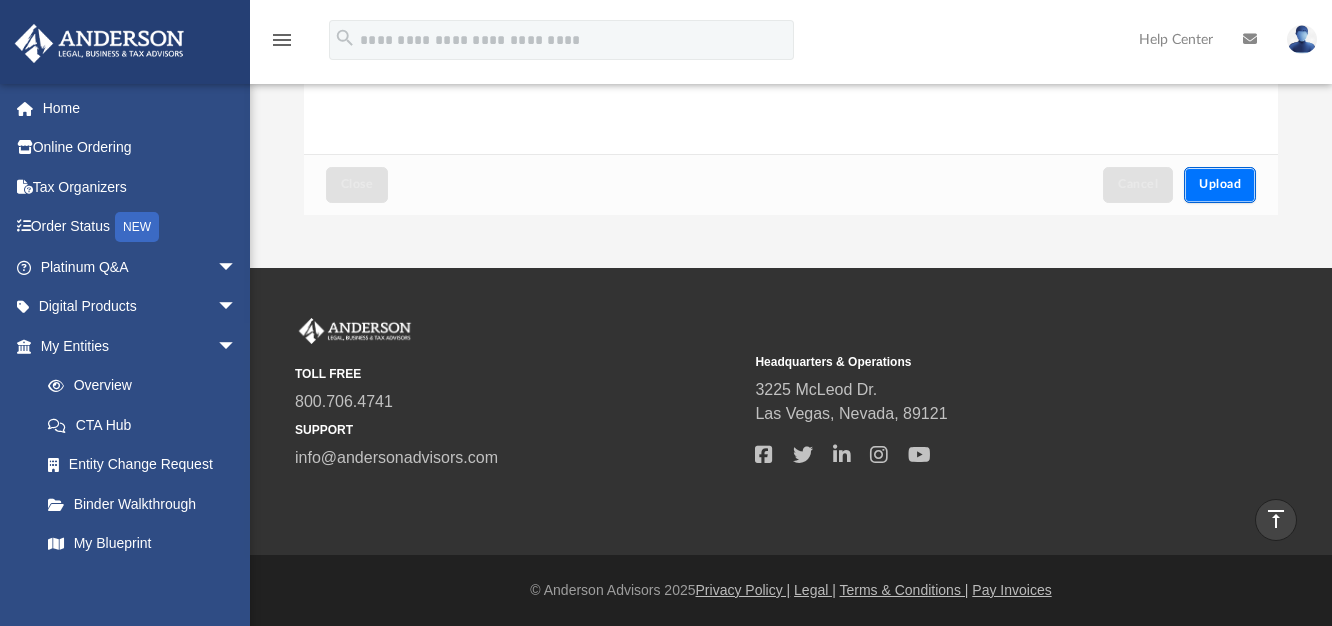 scroll, scrollTop: 0, scrollLeft: 0, axis: both 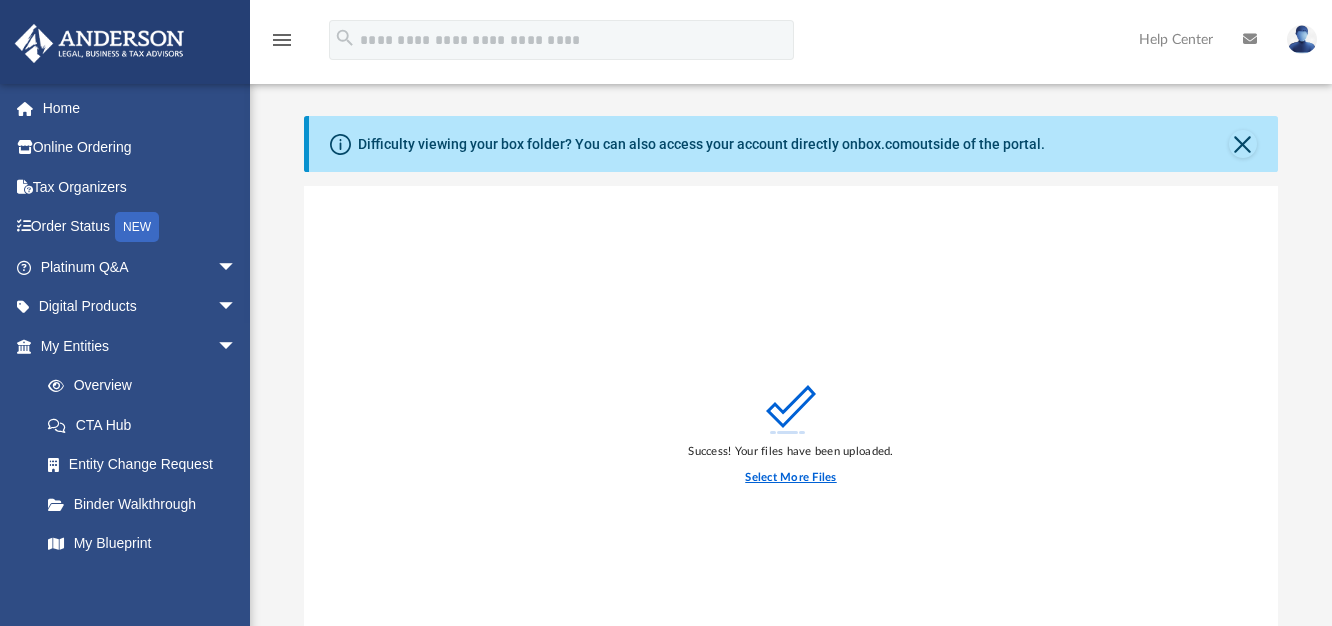 click on "Select More Files" at bounding box center (790, 478) 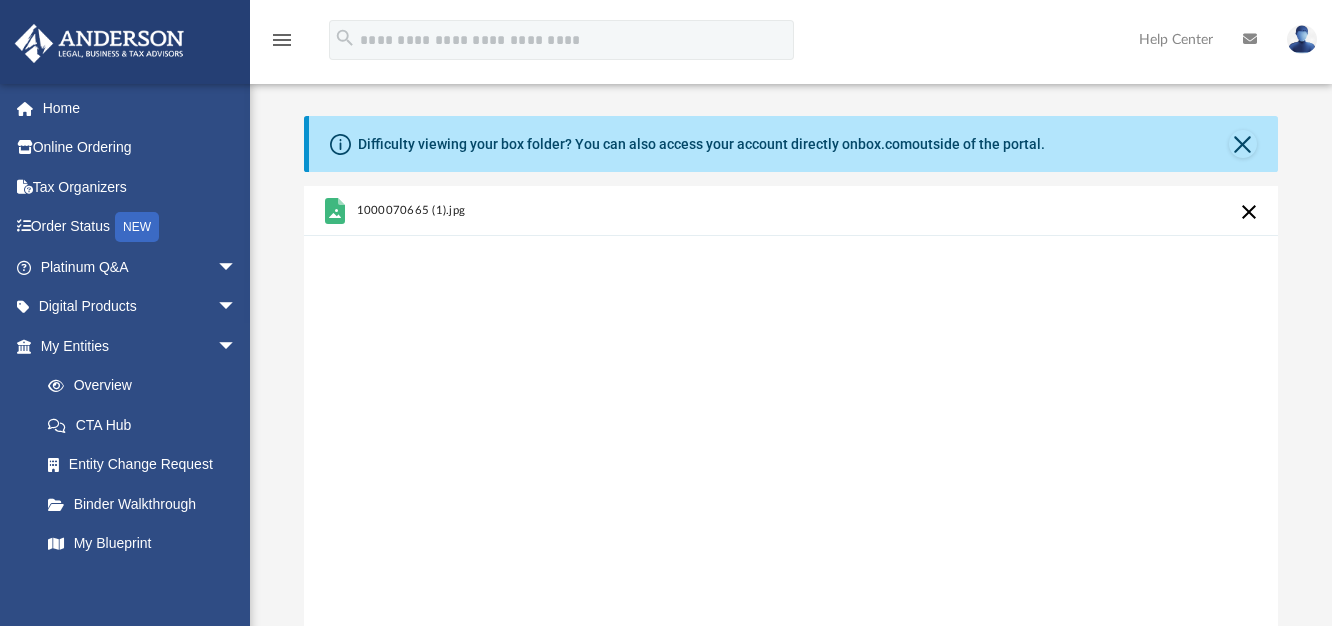 scroll, scrollTop: 540, scrollLeft: 0, axis: vertical 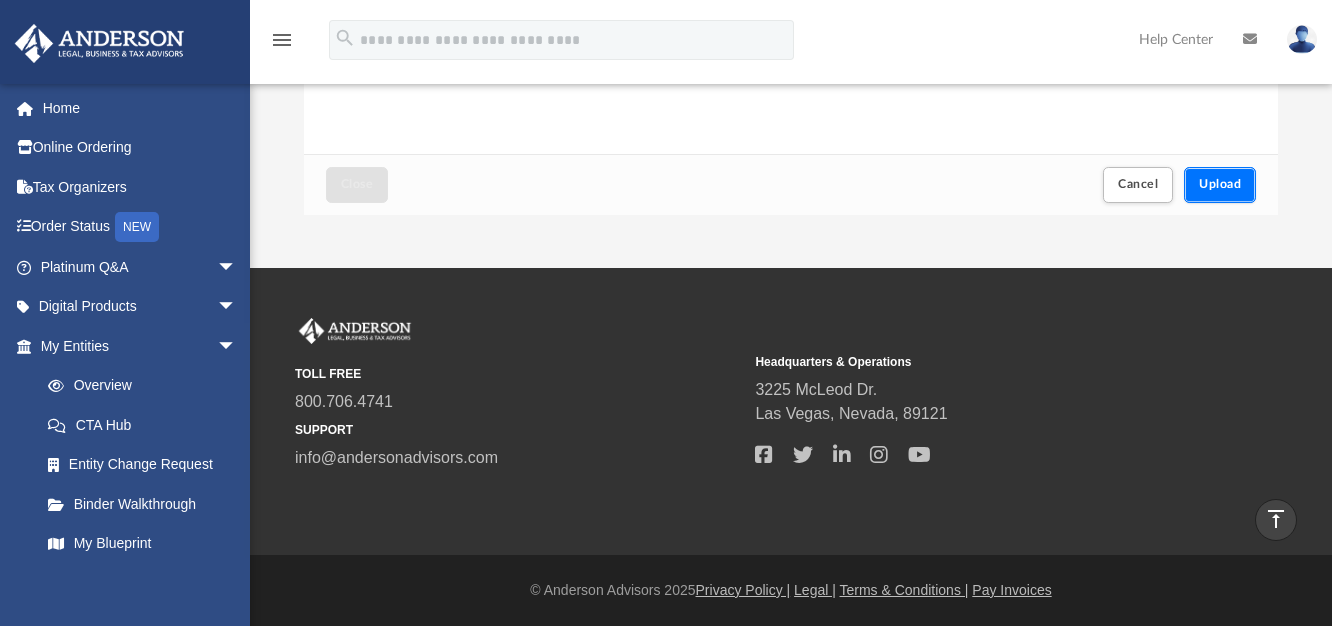 click on "Upload" at bounding box center (1220, 184) 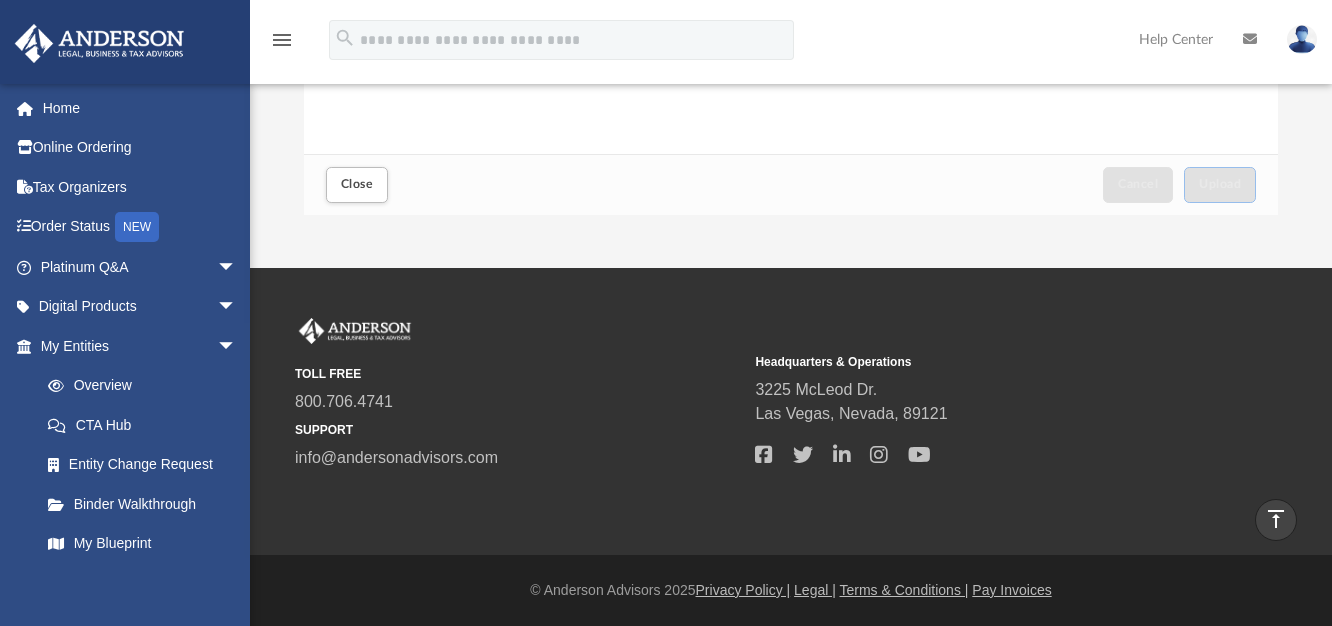 scroll, scrollTop: 0, scrollLeft: 0, axis: both 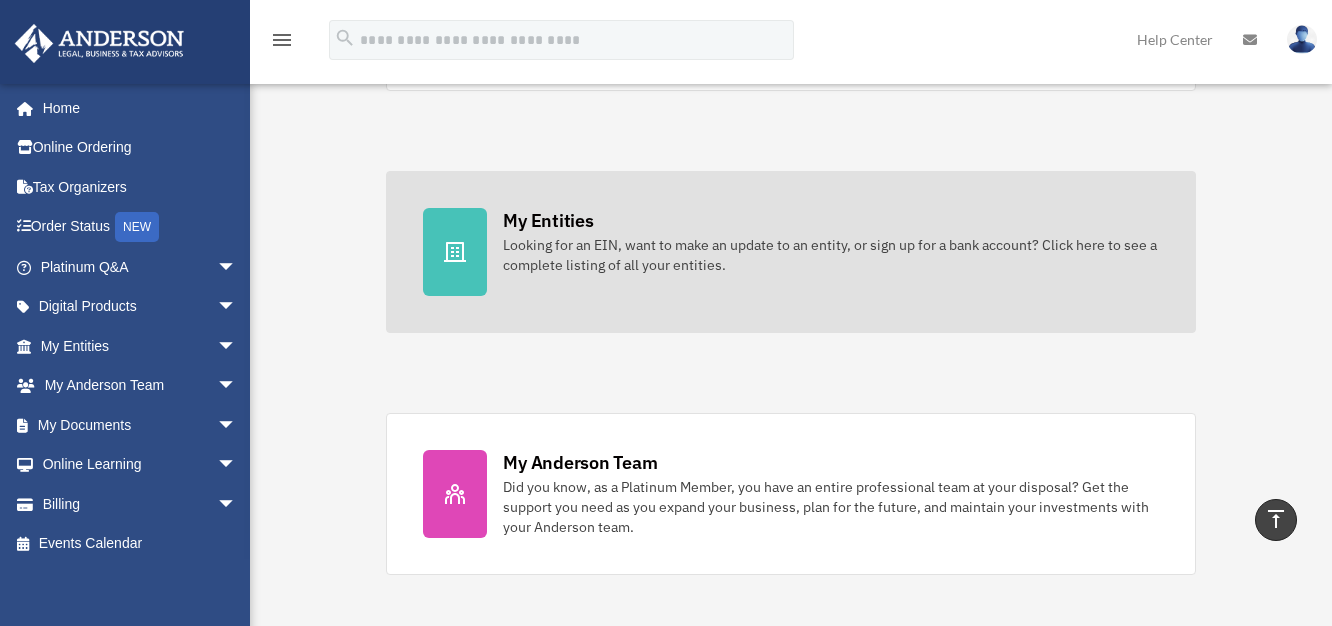 click on "Looking for an EIN, want to  make an update to an entity, or sign up for a bank account?  Click here to see a complete listing of all your entities." at bounding box center [831, 255] 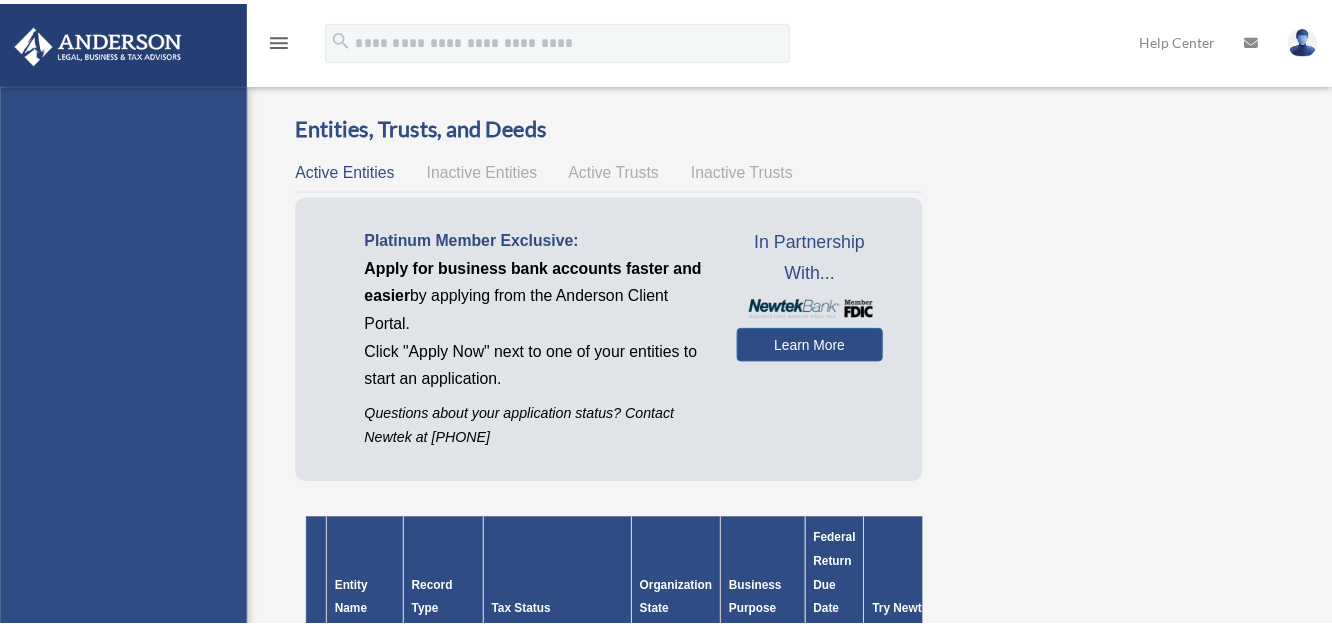 scroll, scrollTop: 0, scrollLeft: 0, axis: both 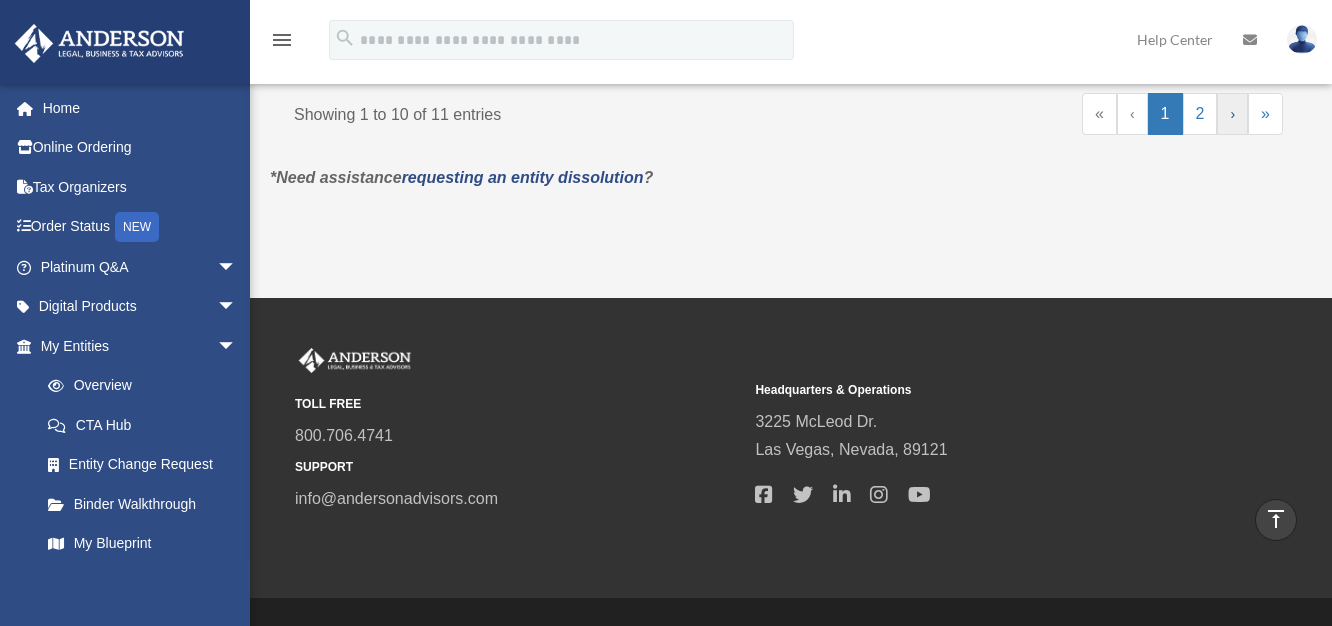 click on "›" at bounding box center (1232, 114) 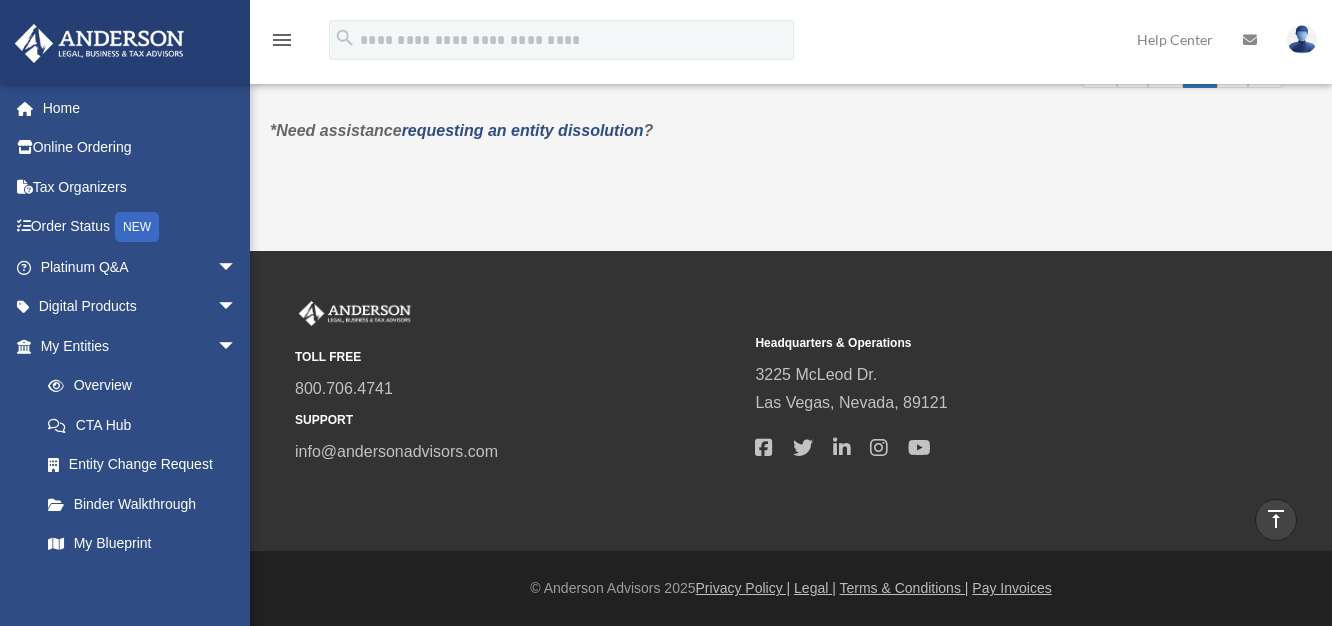 scroll, scrollTop: 661, scrollLeft: 0, axis: vertical 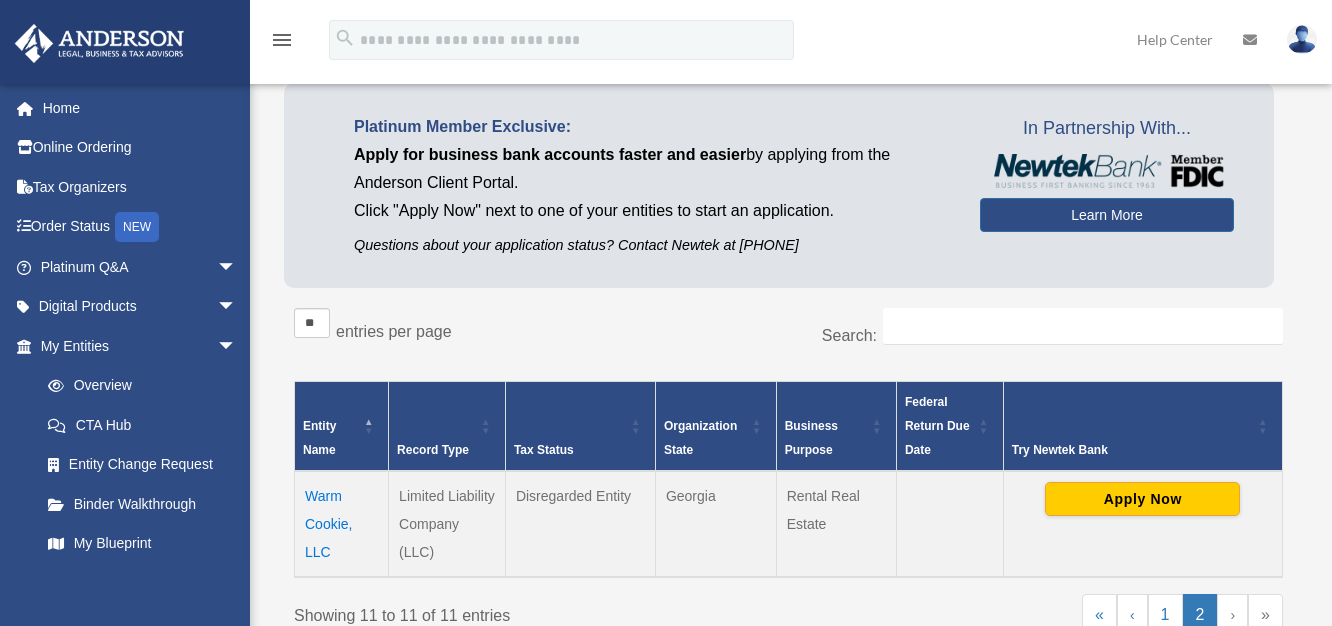click on "Overview
date_range
Published on 			 Last updated March 13, 2025 April 10, 2020  by  Anderson Advisors
Anderson Advisors
Anderson Advisors Platinum Portal
https://platinumportal.andersonadvisors.com/wp-content/uploads/2021/01/aba-253-logo-white.png
Do you really want to log out?
Yes
No
Entities, Trusts,
and Deeds
Active Entities
Inactive Entities
Active Trusts
Inactive Trusts
Learn More ** **" at bounding box center [791, 355] 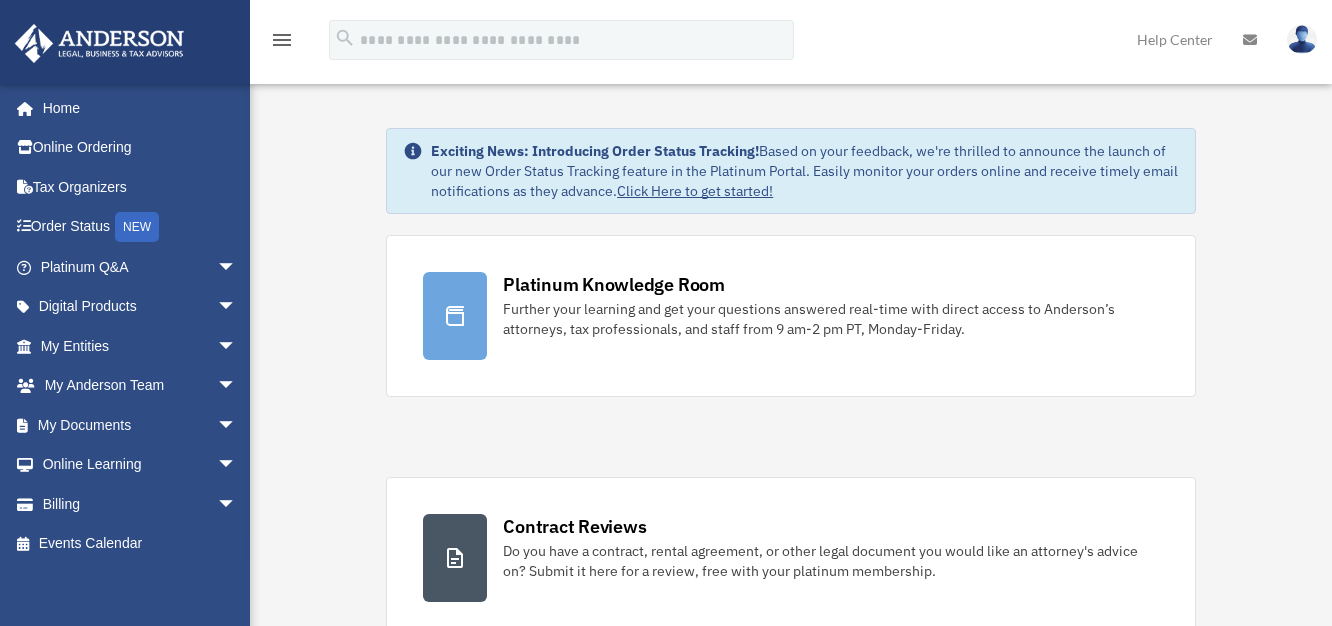 scroll, scrollTop: 548, scrollLeft: 0, axis: vertical 